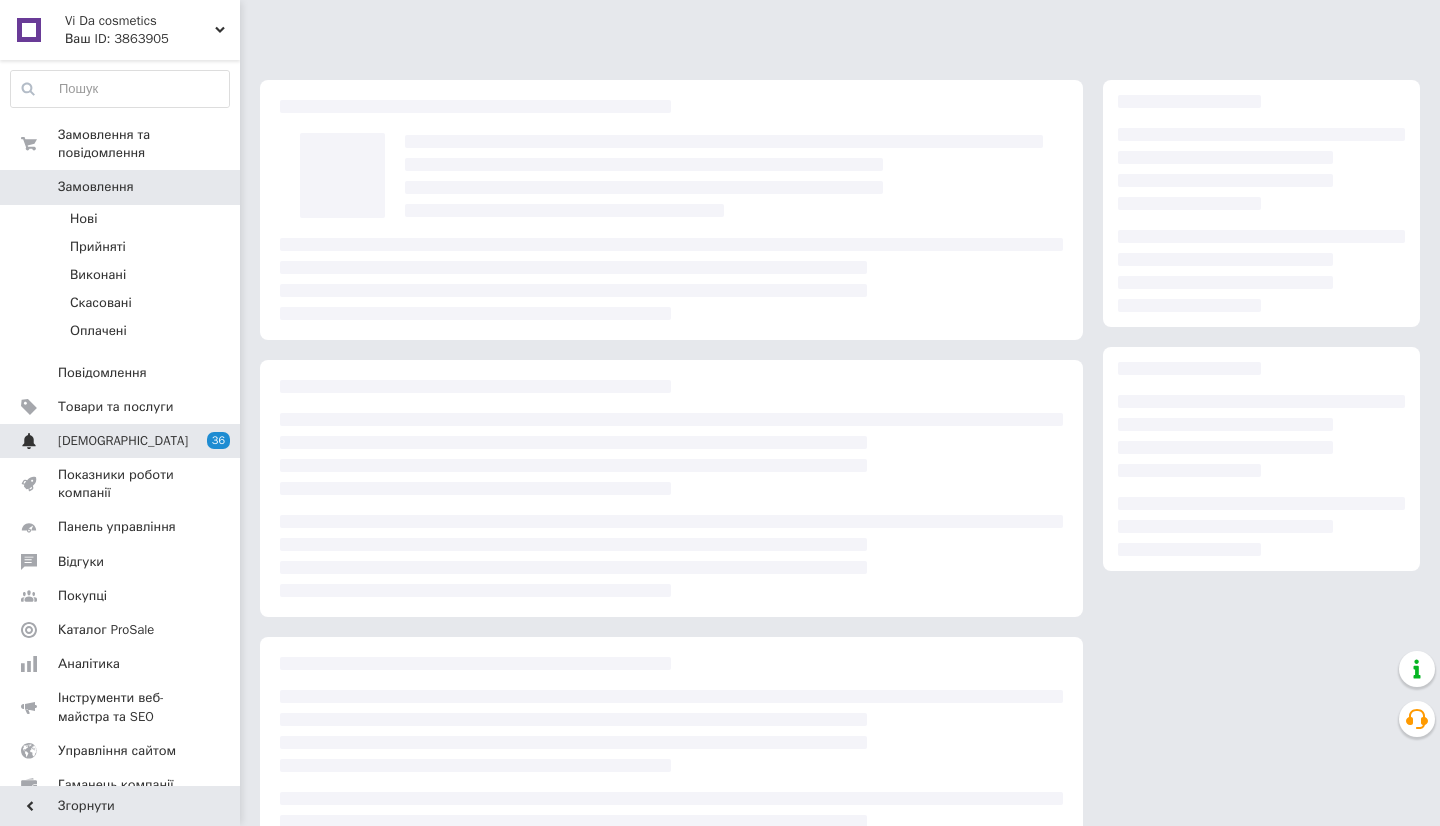scroll, scrollTop: 0, scrollLeft: 0, axis: both 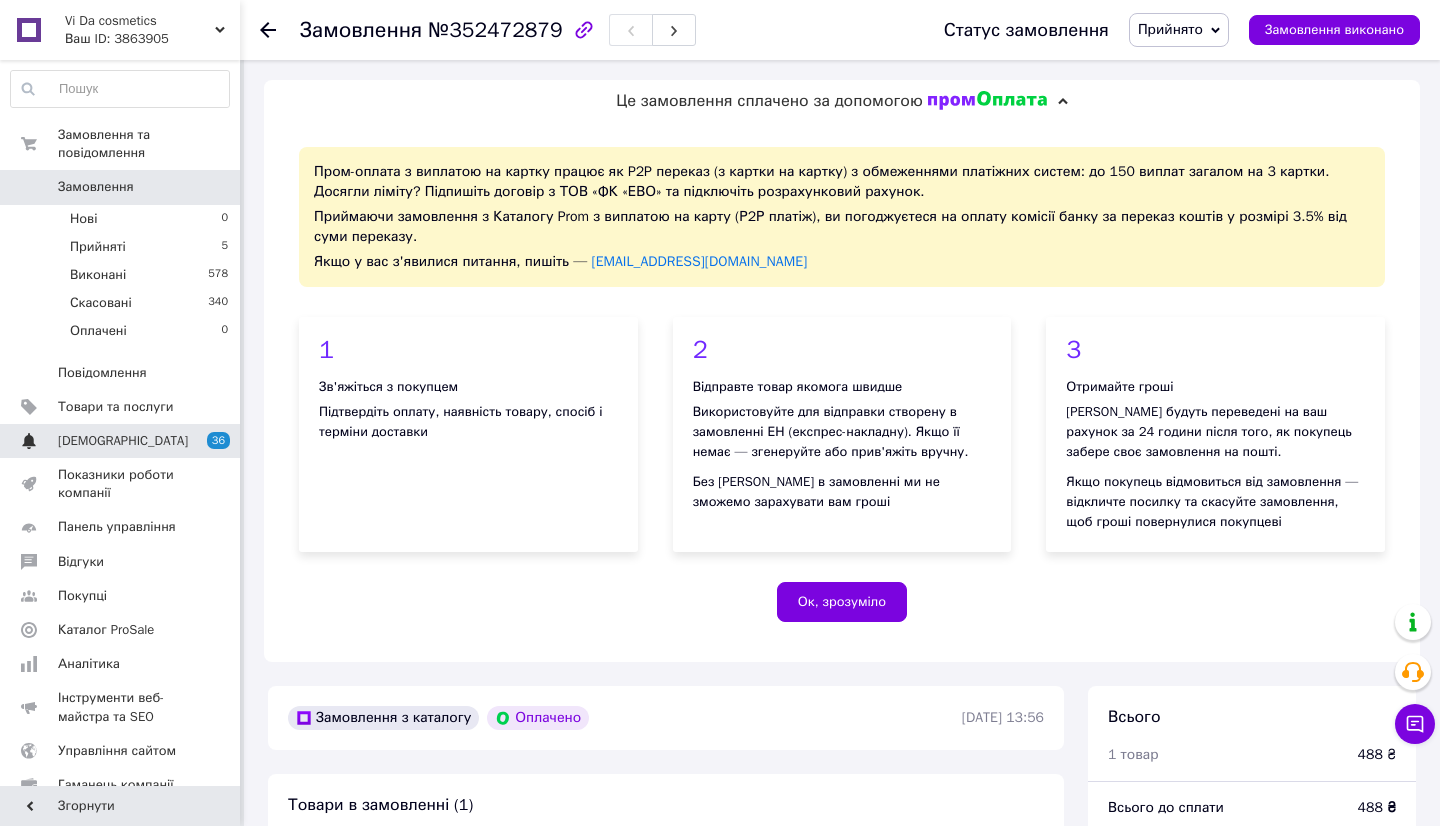 click on "[DEMOGRAPHIC_DATA]" at bounding box center (123, 441) 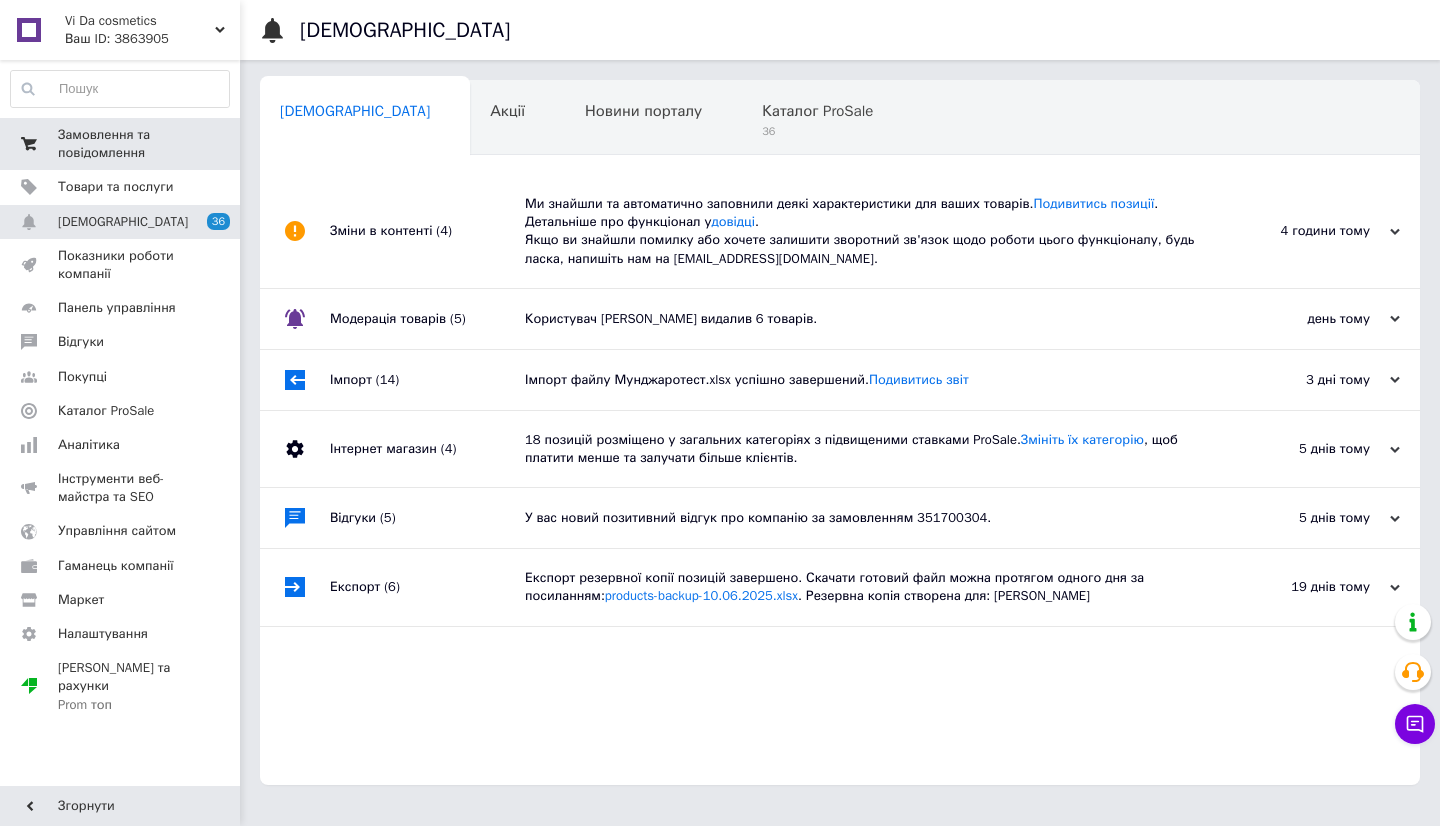 click on "Замовлення та повідомлення" at bounding box center [121, 144] 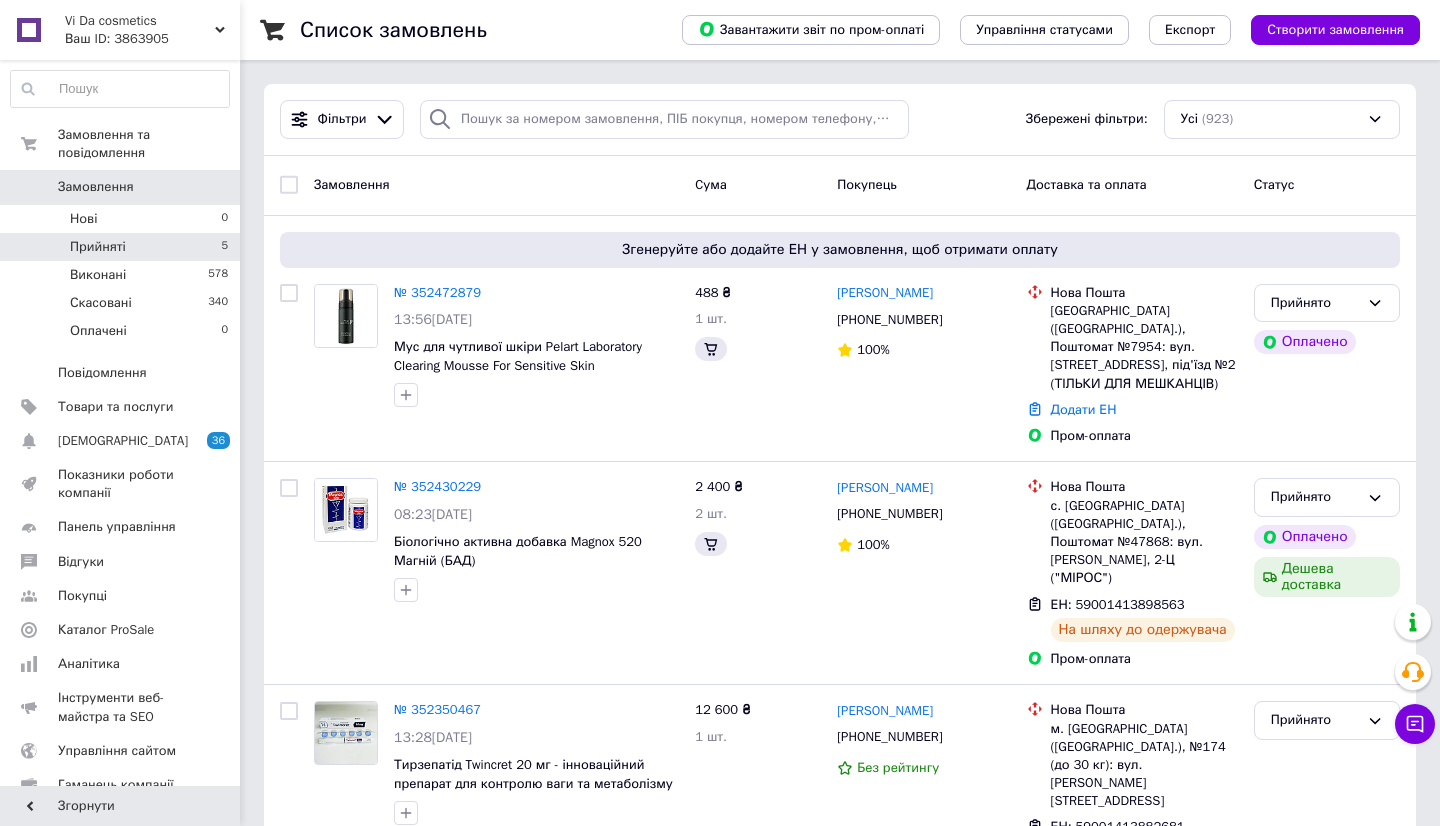 click on "Прийняті" at bounding box center [98, 247] 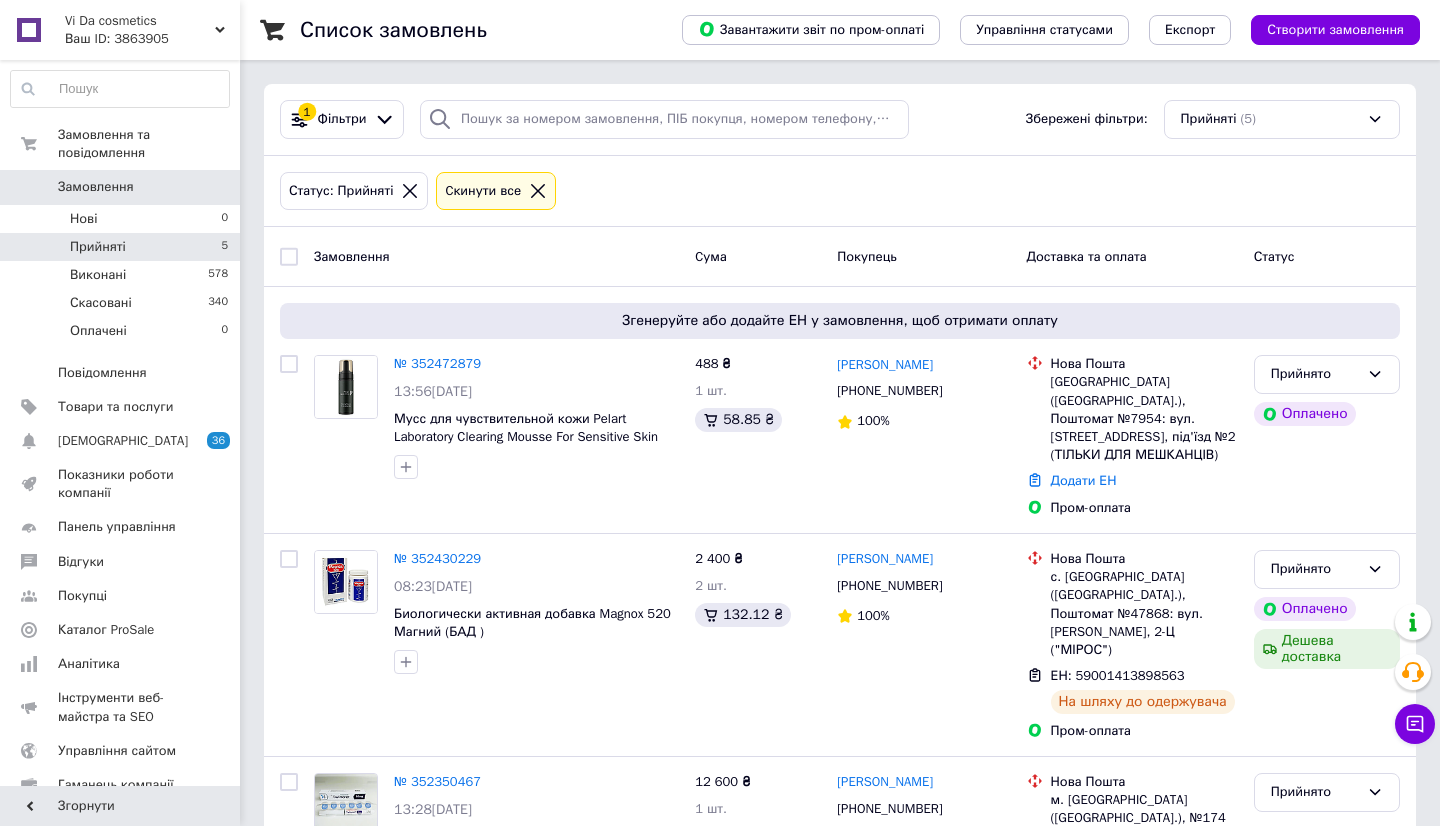 click on "Статус: Прийняті Cкинути все" at bounding box center [840, 191] 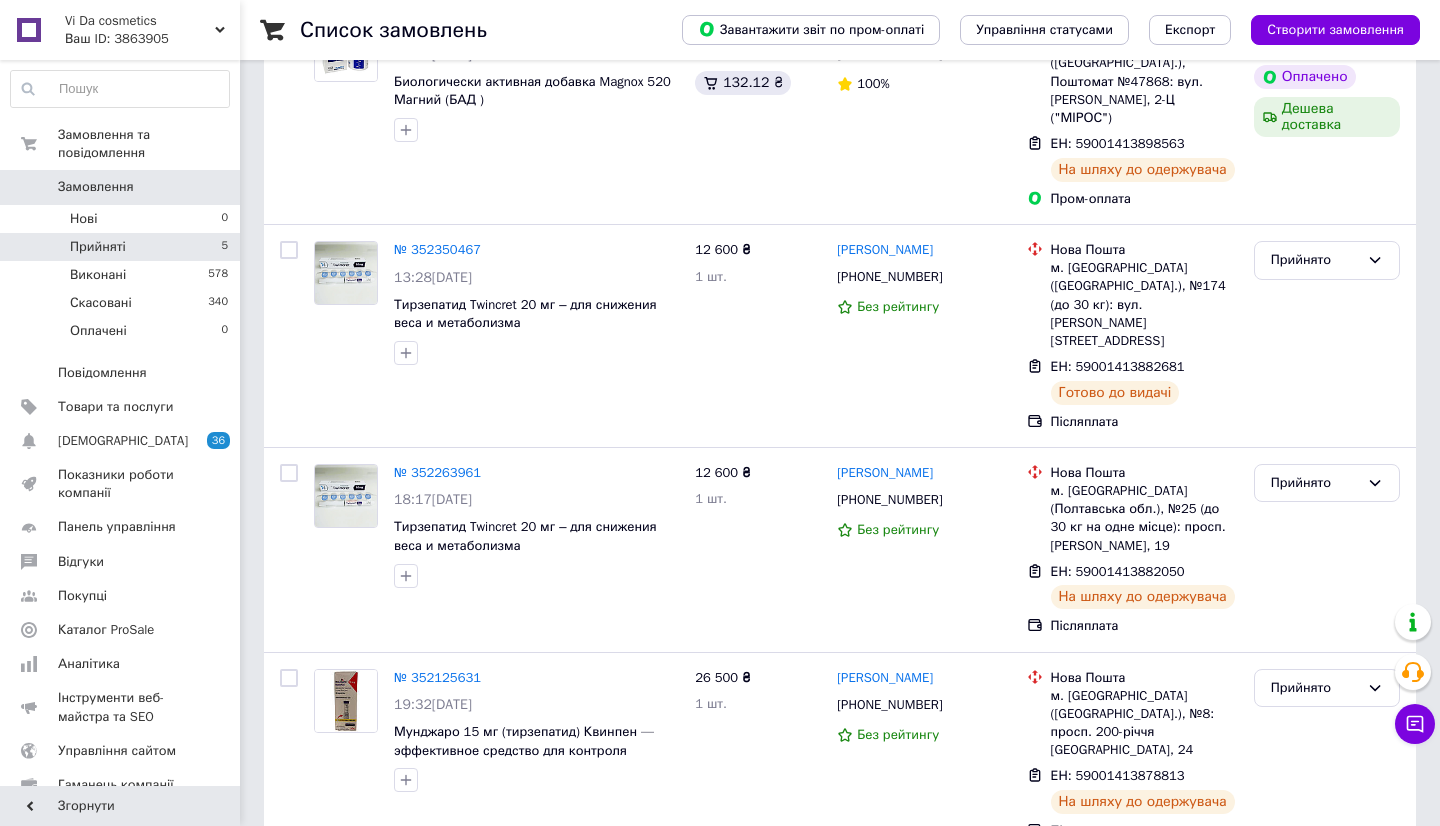 scroll, scrollTop: 544, scrollLeft: 0, axis: vertical 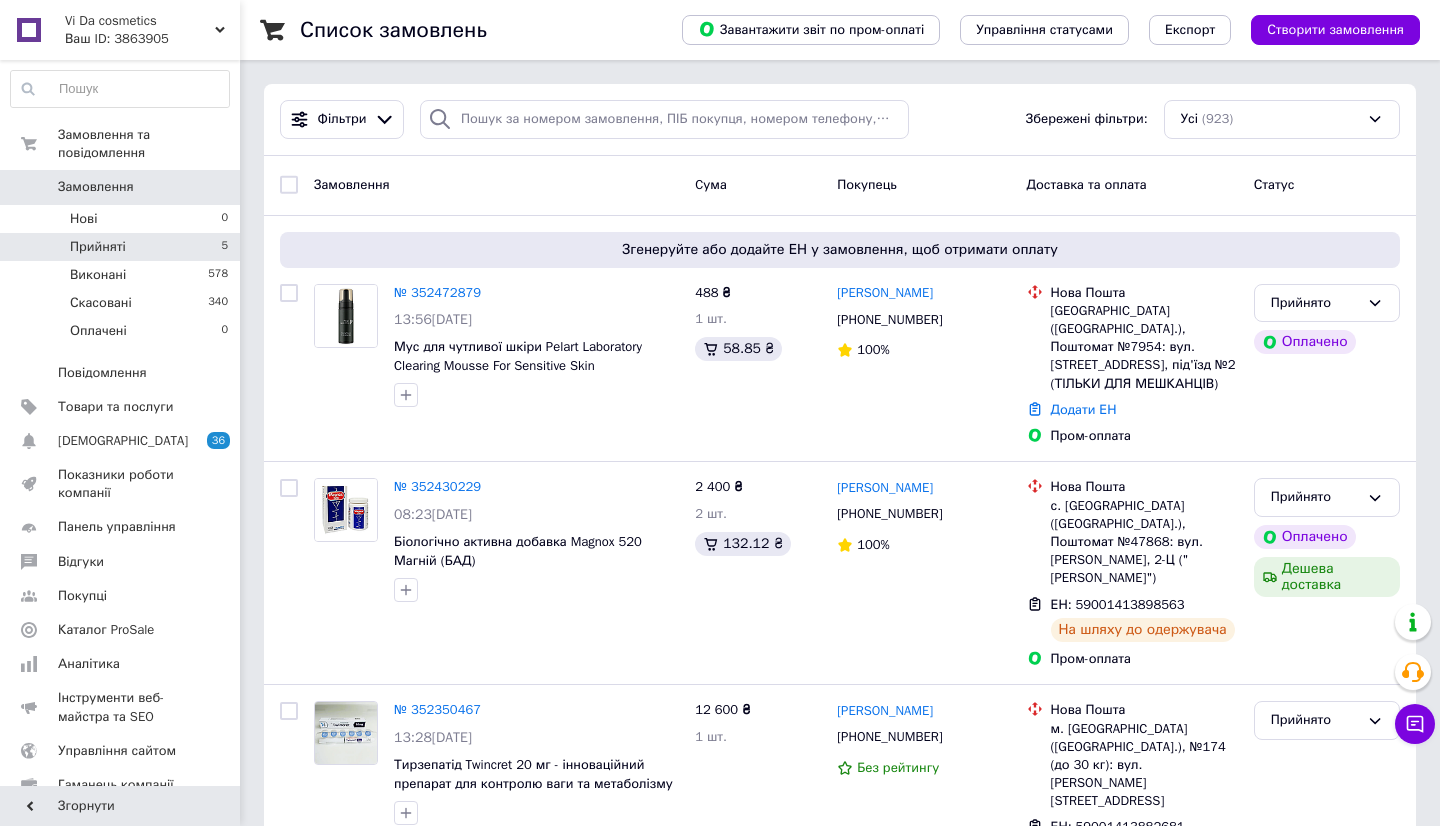 click on "Прийняті" at bounding box center (98, 247) 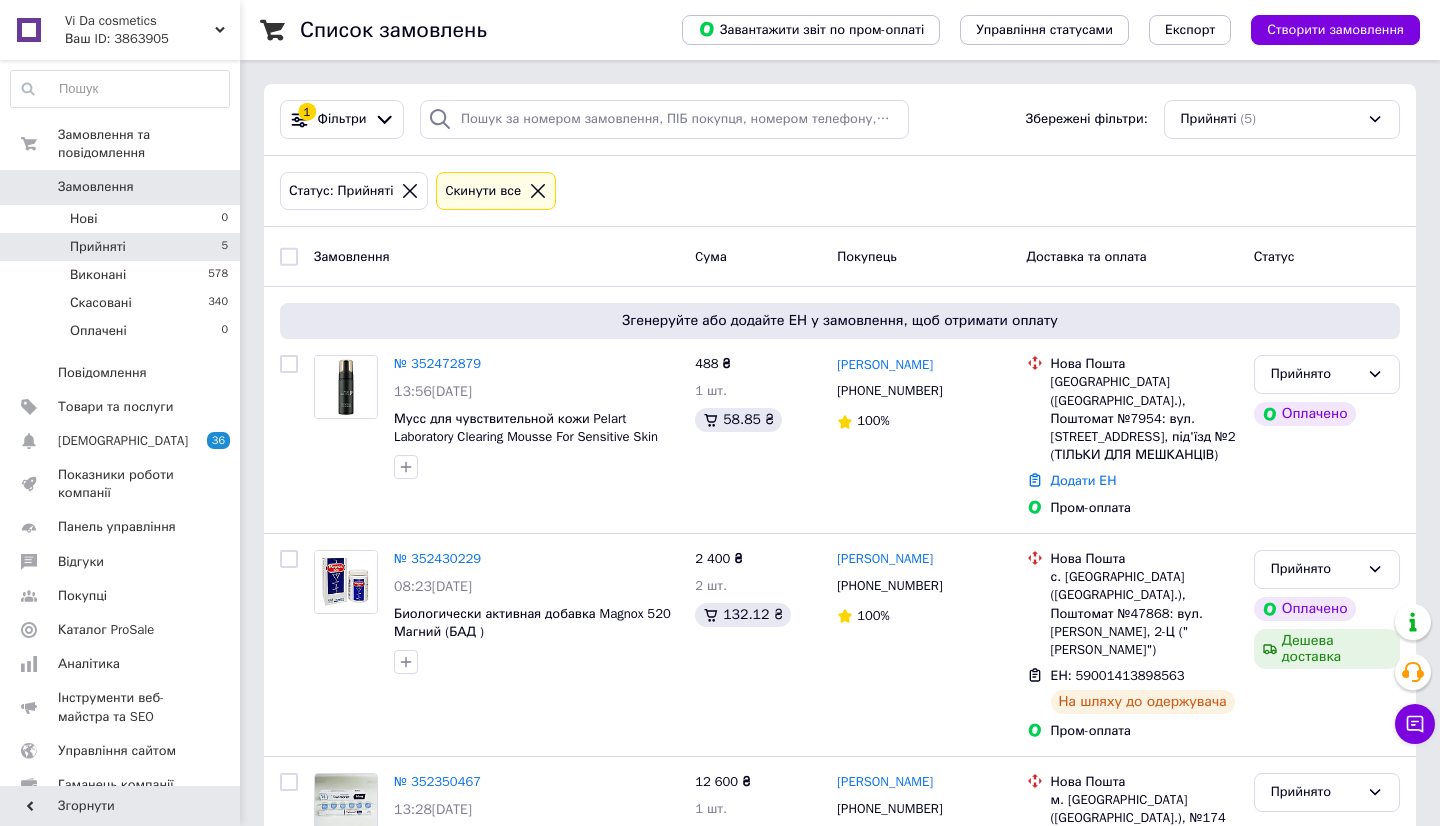 click on "Замовлення" at bounding box center [496, 256] 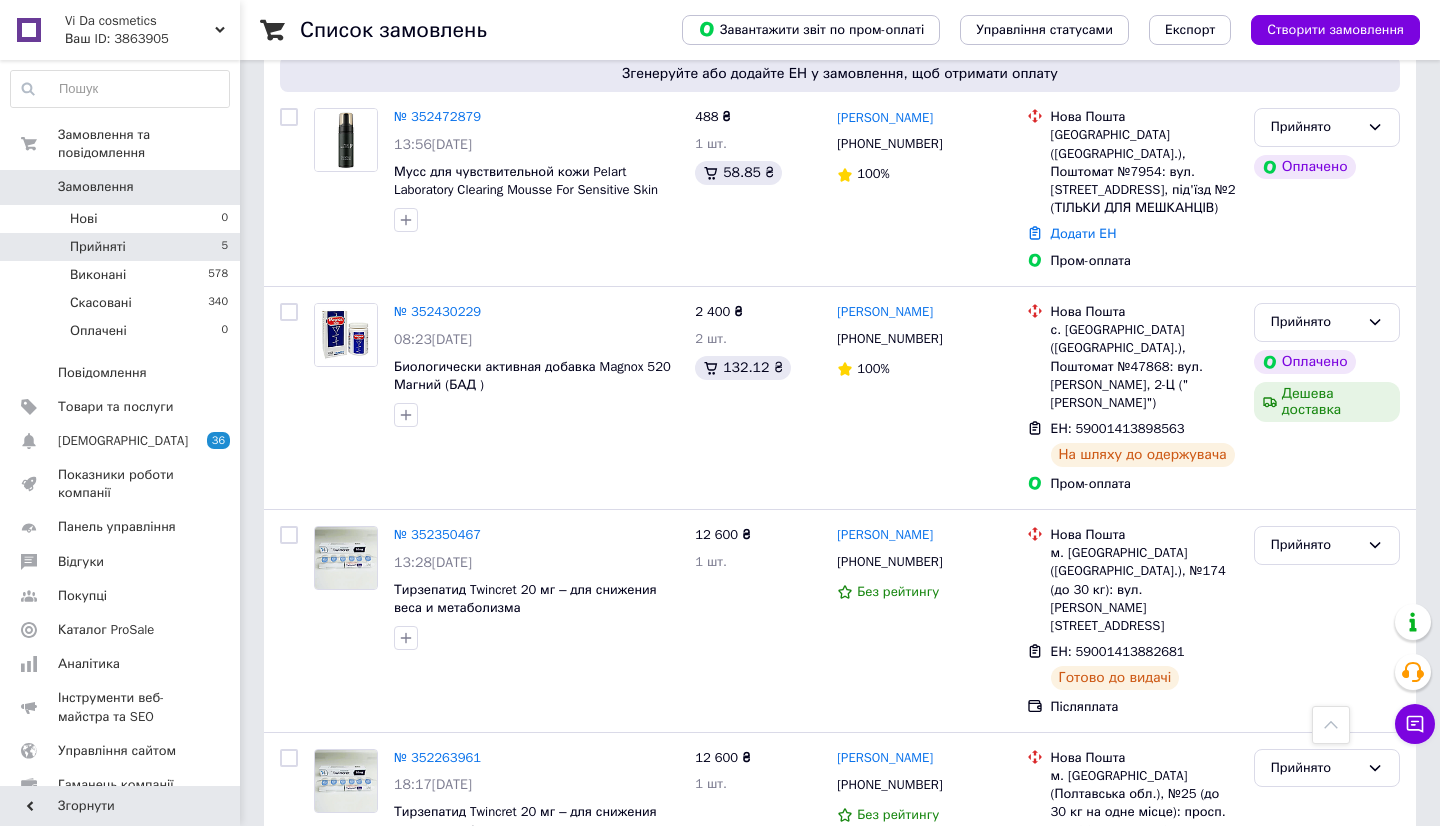 scroll, scrollTop: 160, scrollLeft: 0, axis: vertical 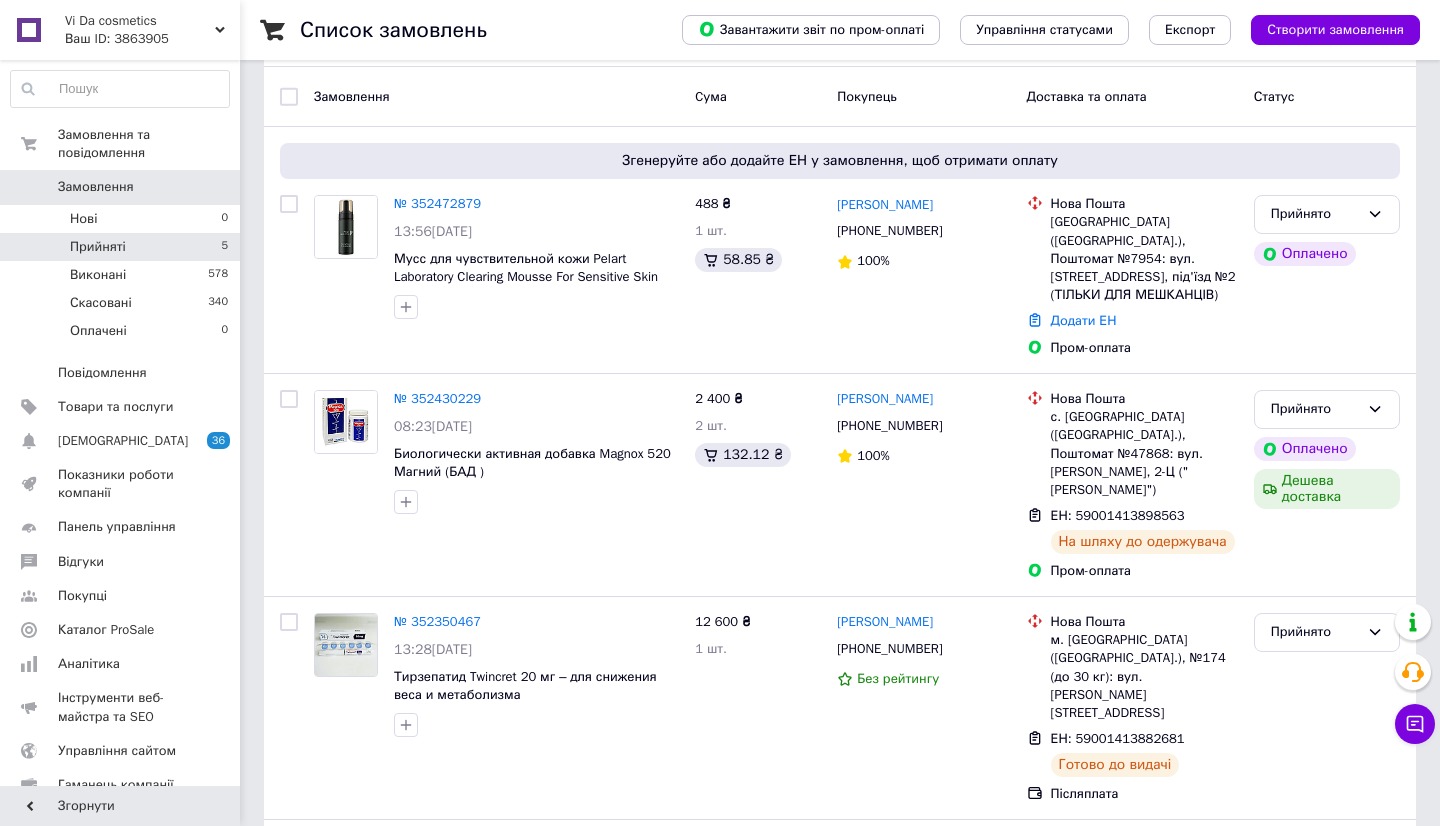 click on "Vi Da cosmetics" at bounding box center [140, 21] 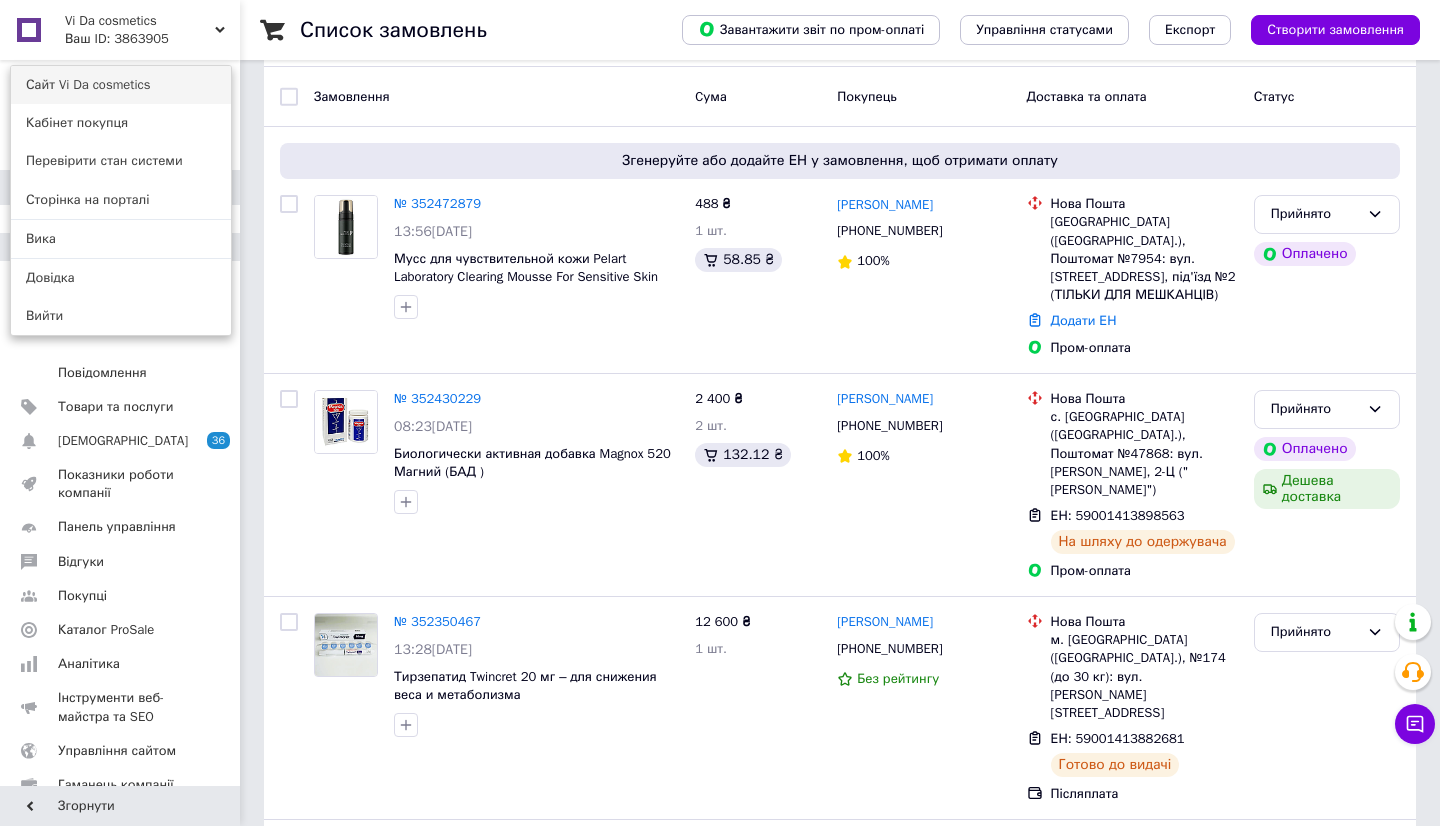 click on "Сайт Vi Da cosmetics" at bounding box center (121, 85) 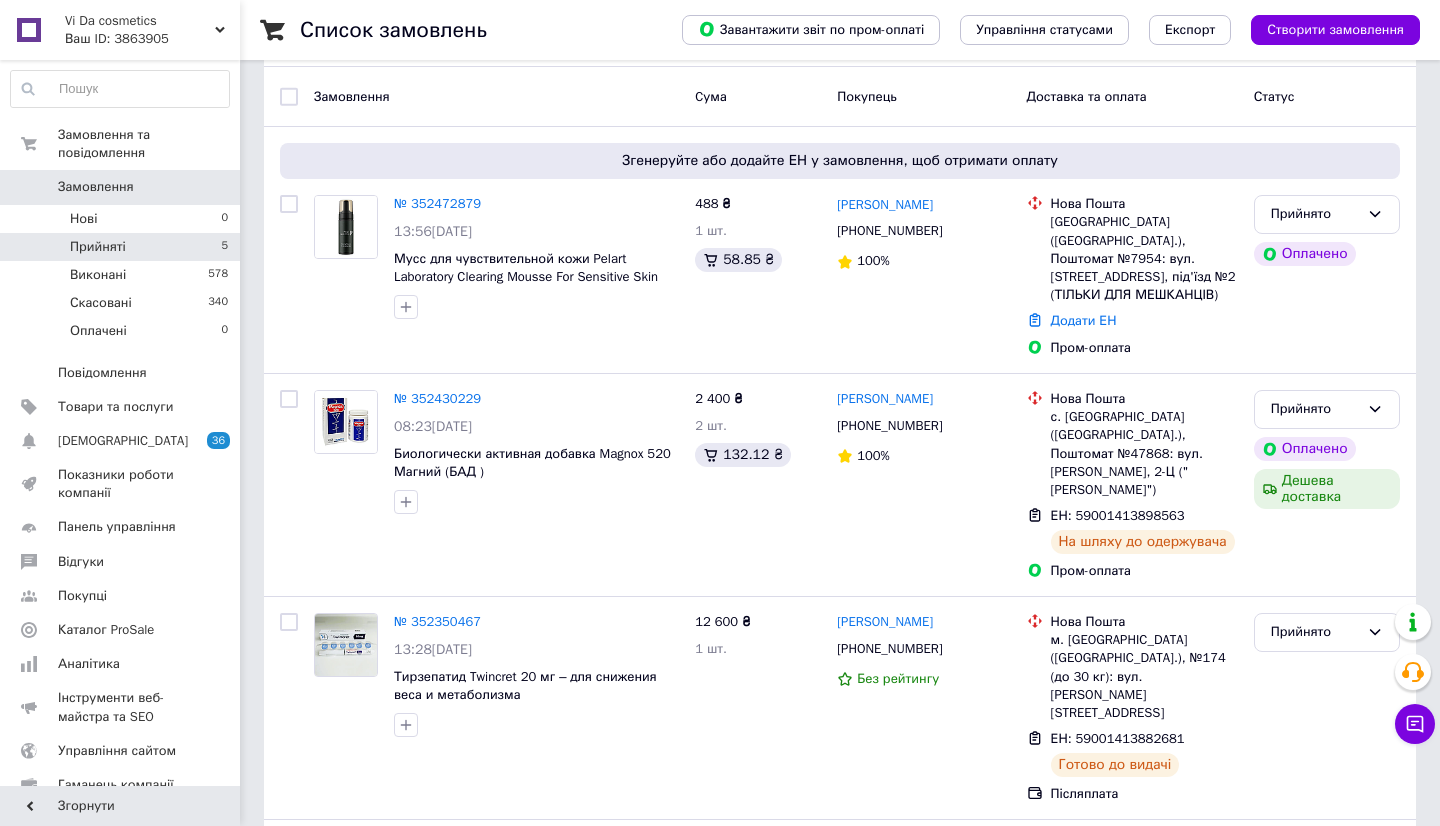 click on "Vi Da cosmetics" at bounding box center (140, 21) 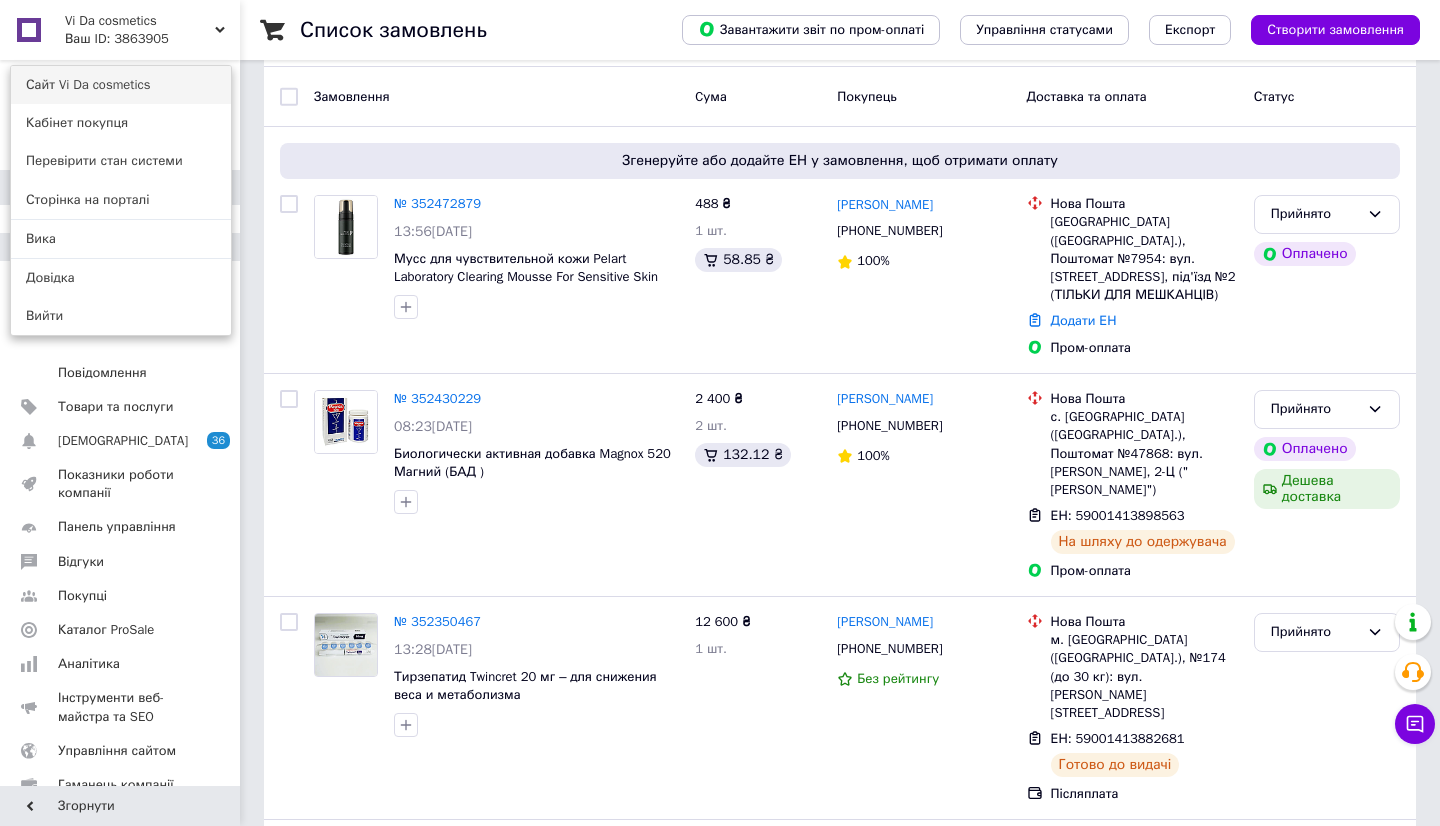 click on "Сайт Vi Da cosmetics" at bounding box center [121, 85] 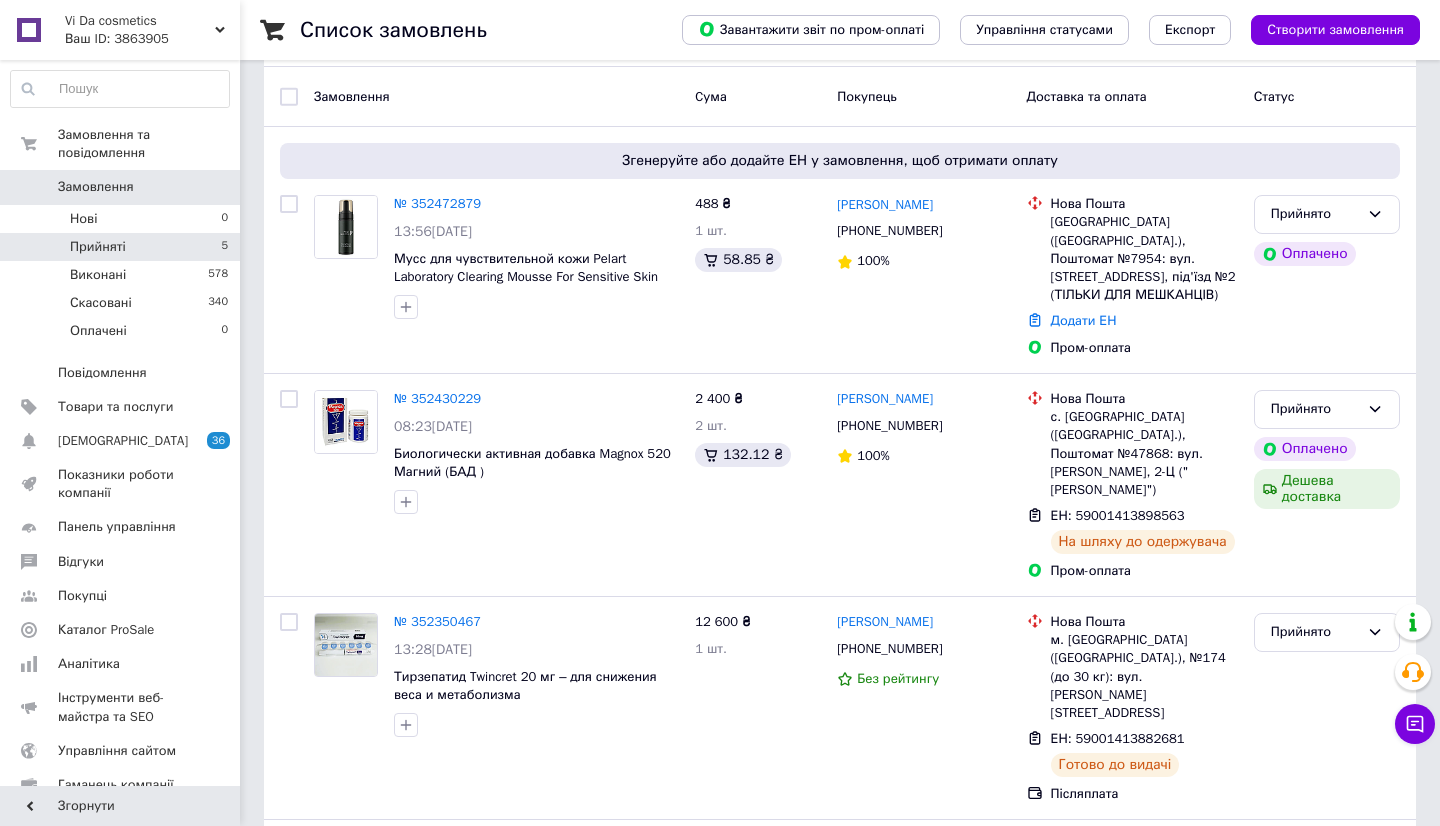 click on "Vi Da cosmetics" at bounding box center (140, 21) 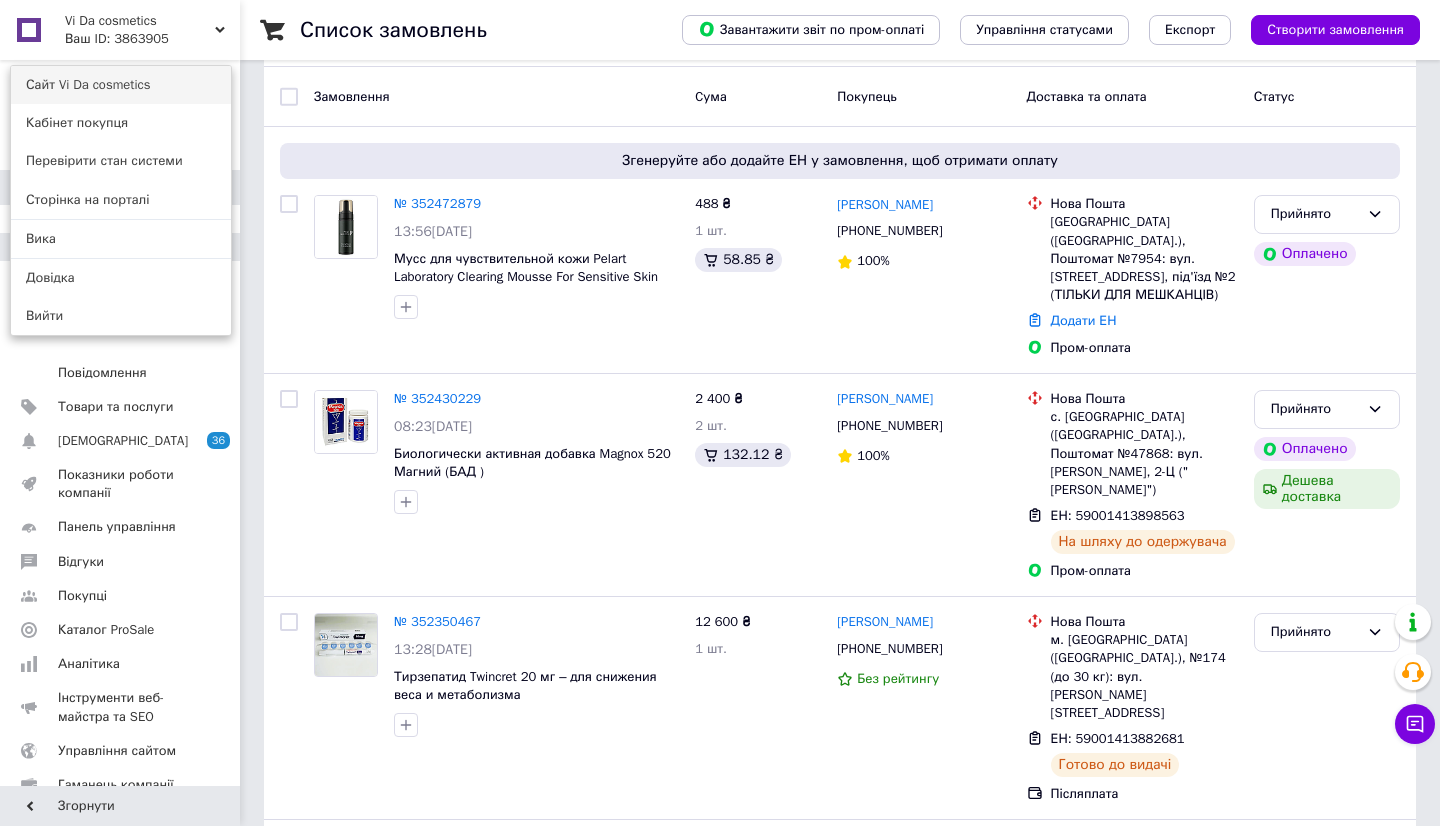 click on "Сайт Vi Da cosmetics" at bounding box center (121, 85) 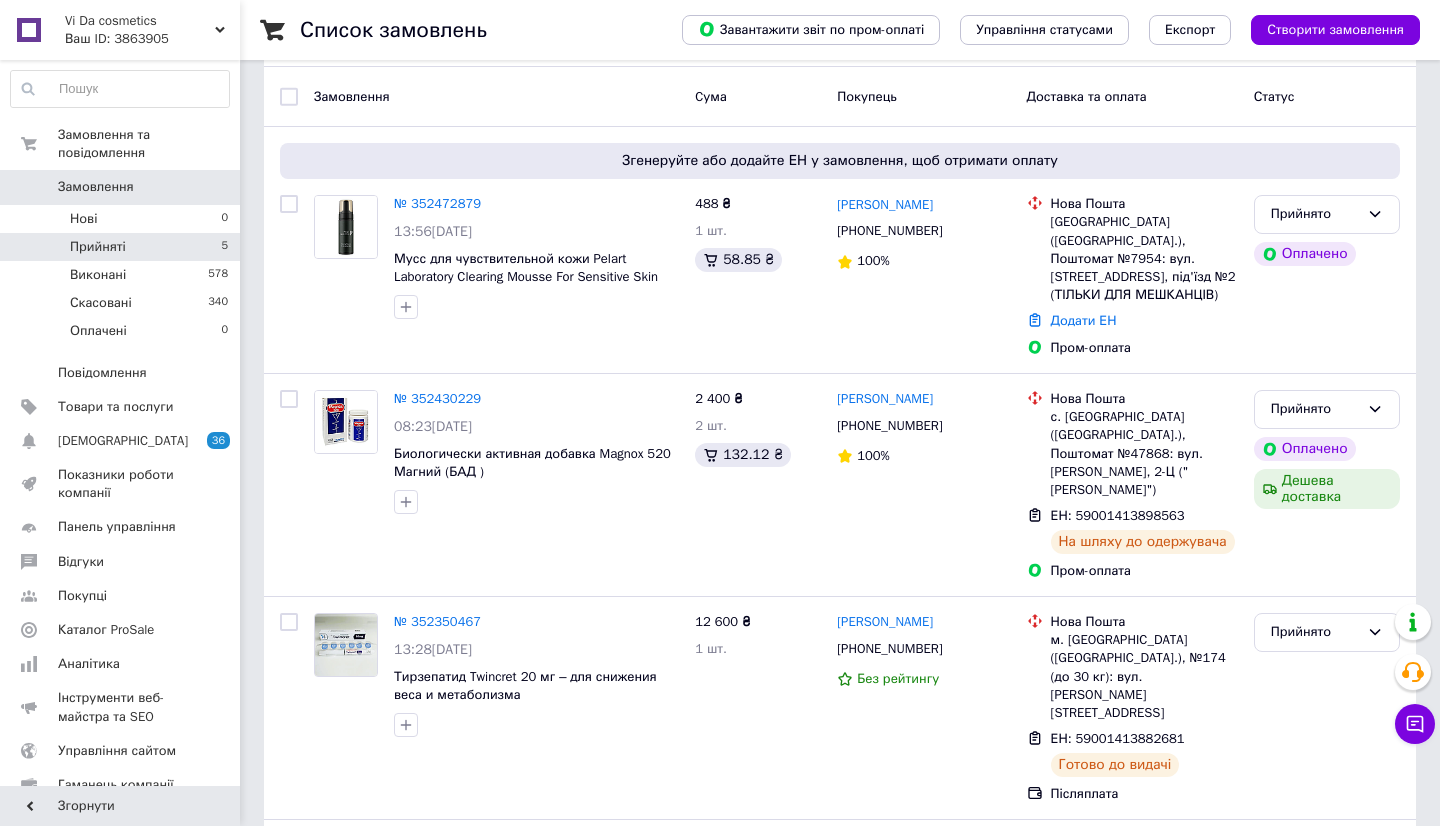 click on "Vi Da cosmetics" at bounding box center [140, 21] 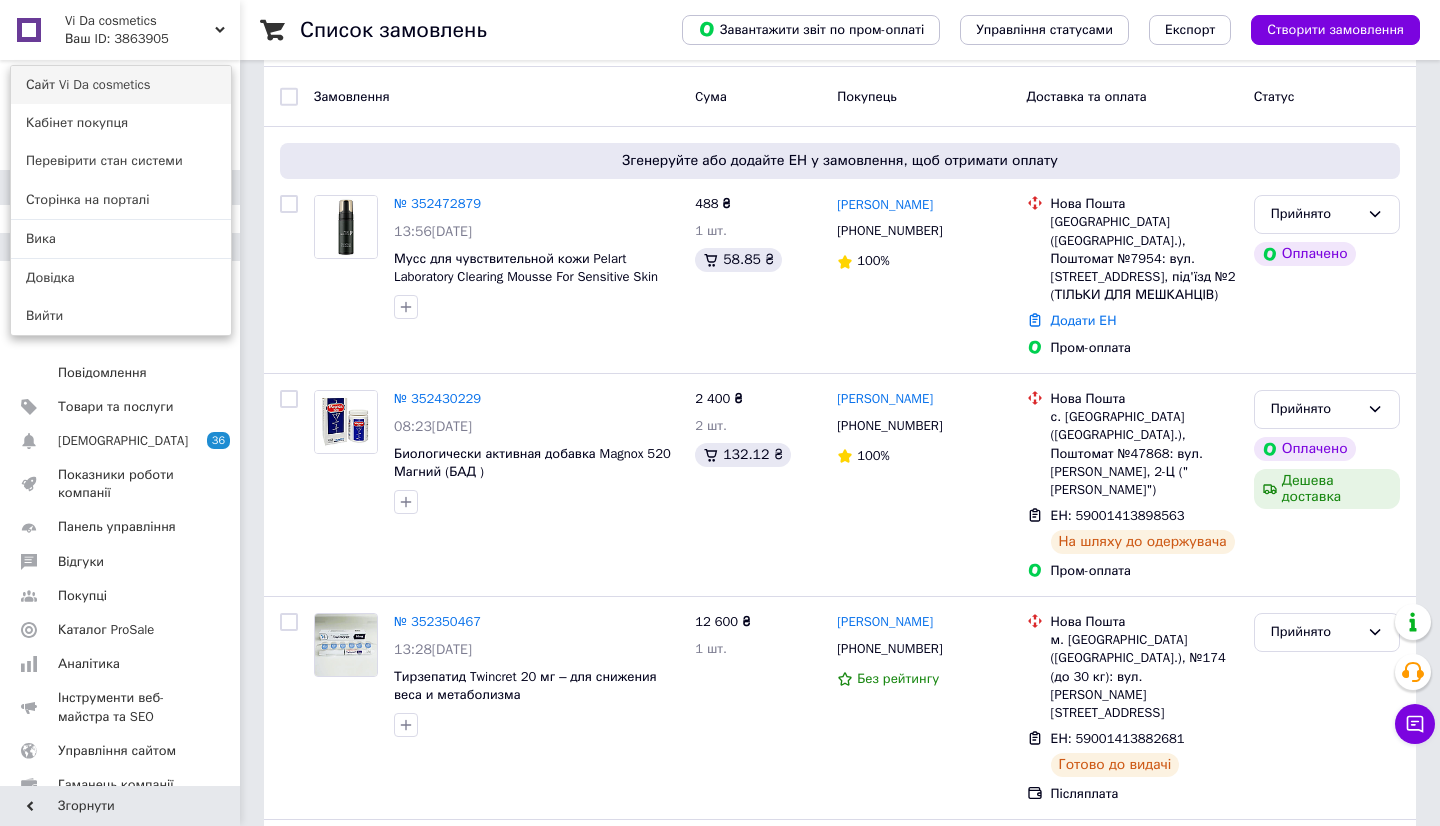 click on "Сайт Vi Da cosmetics" at bounding box center [121, 85] 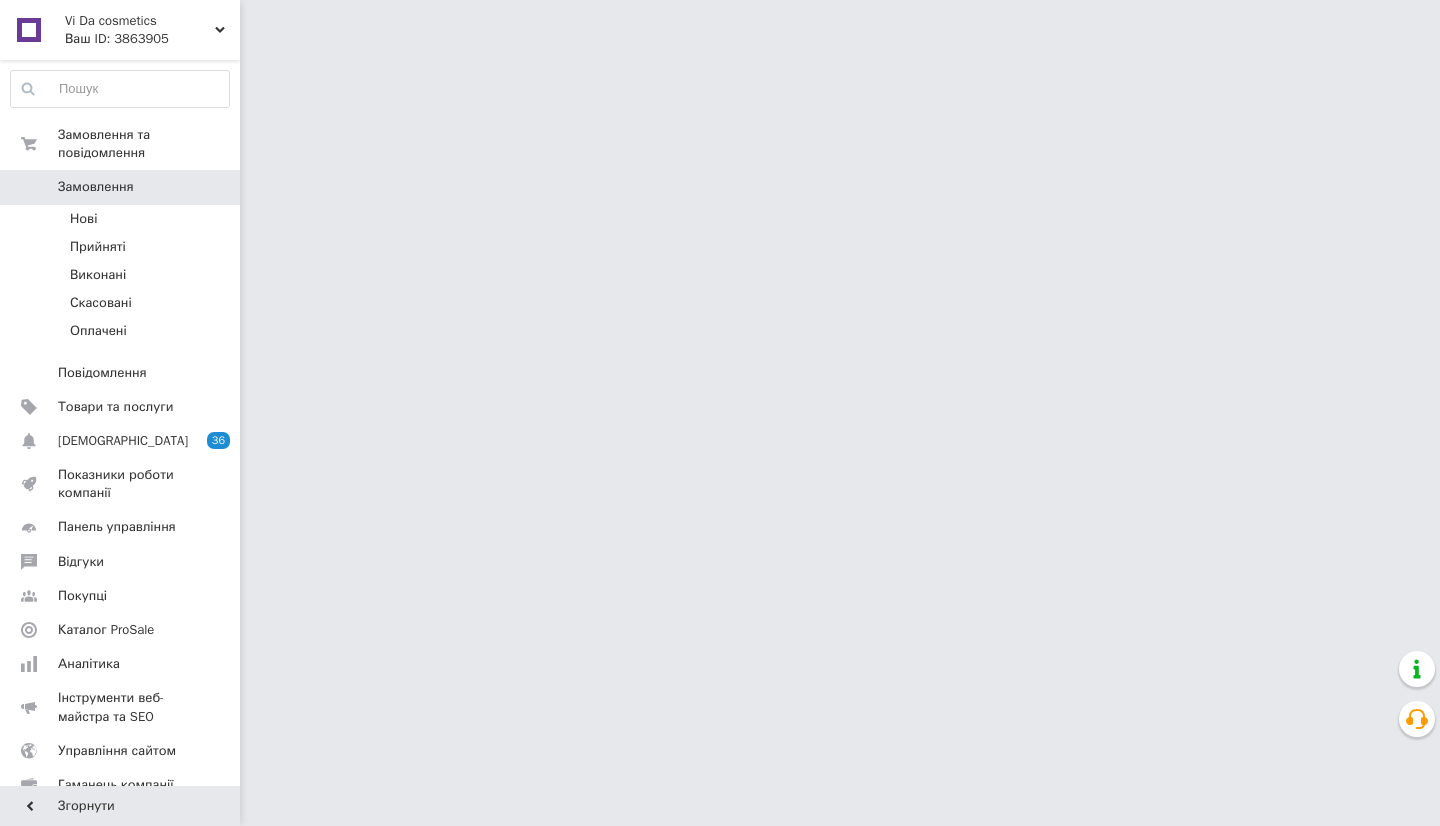 scroll, scrollTop: 0, scrollLeft: 0, axis: both 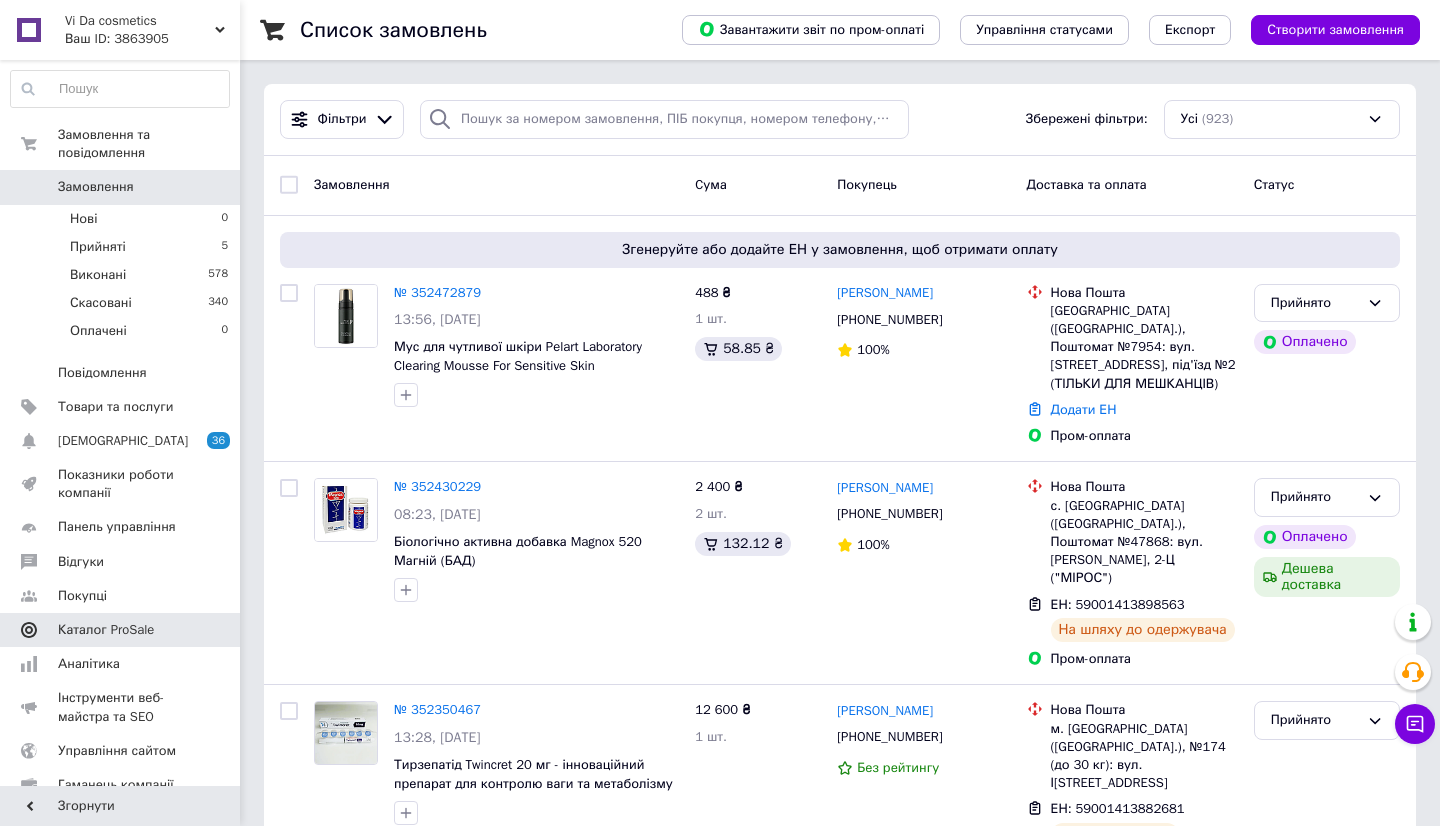 click at bounding box center (212, 630) 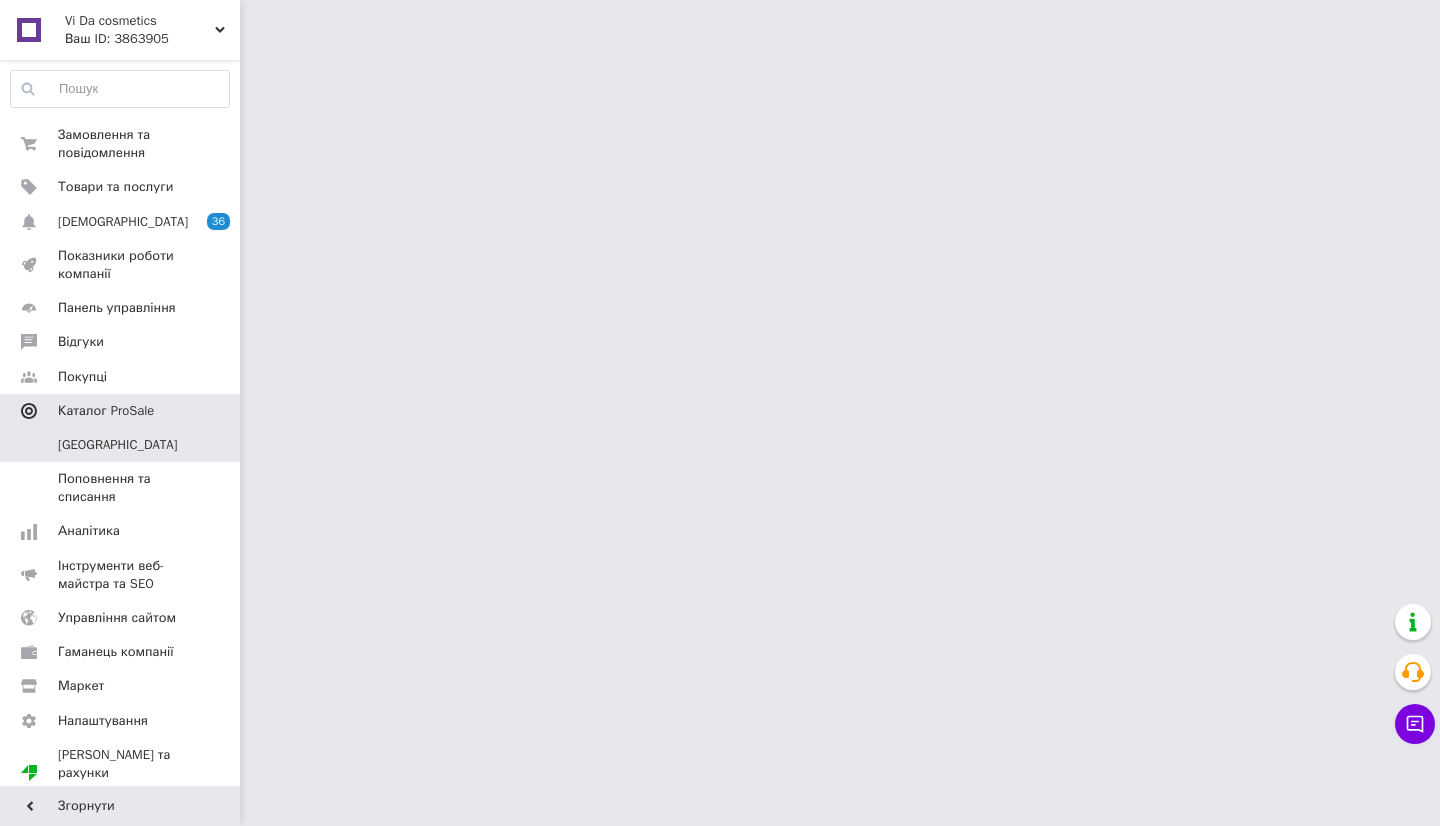 scroll, scrollTop: 4, scrollLeft: 0, axis: vertical 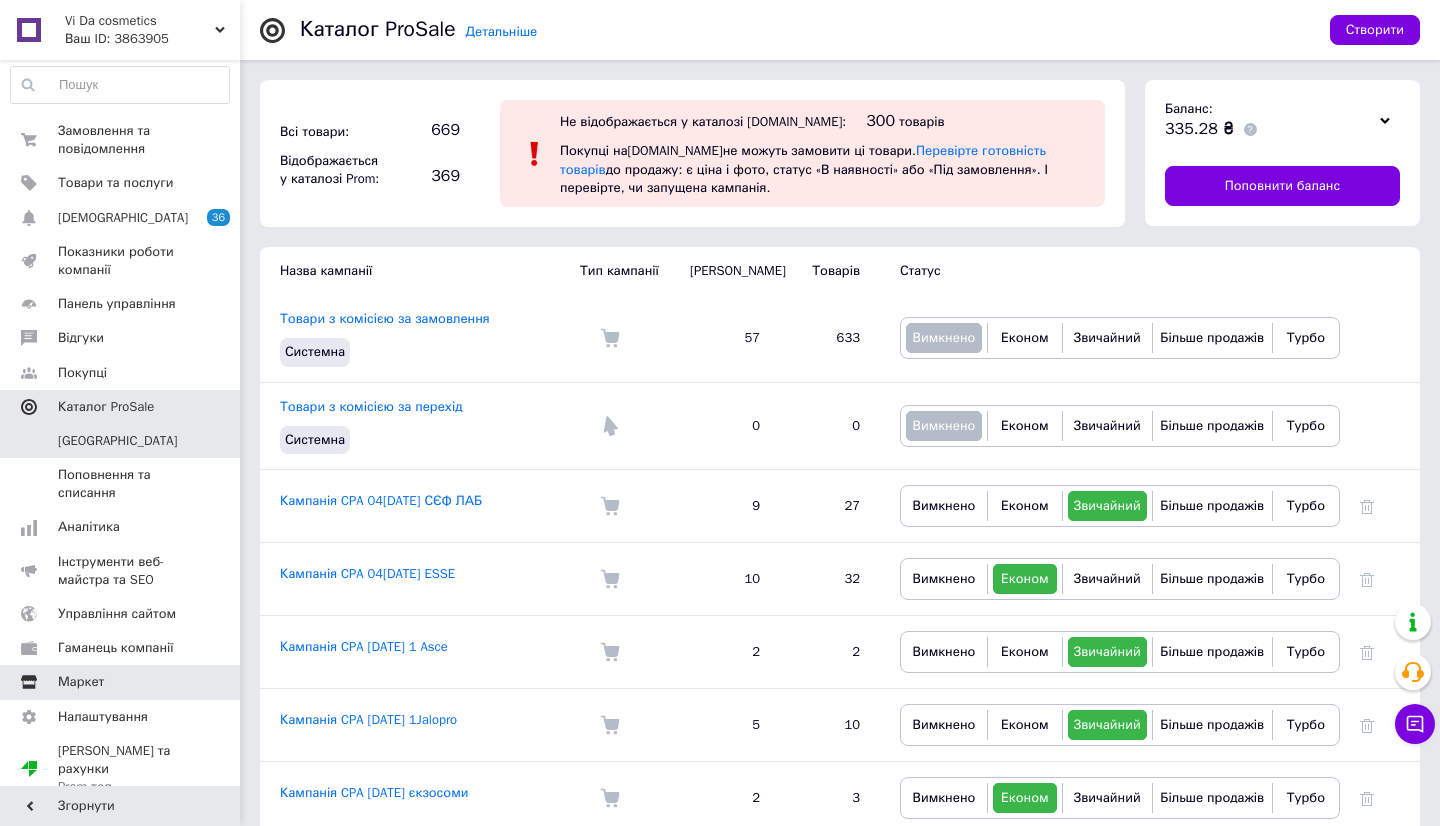click on "Маркет" at bounding box center (81, 682) 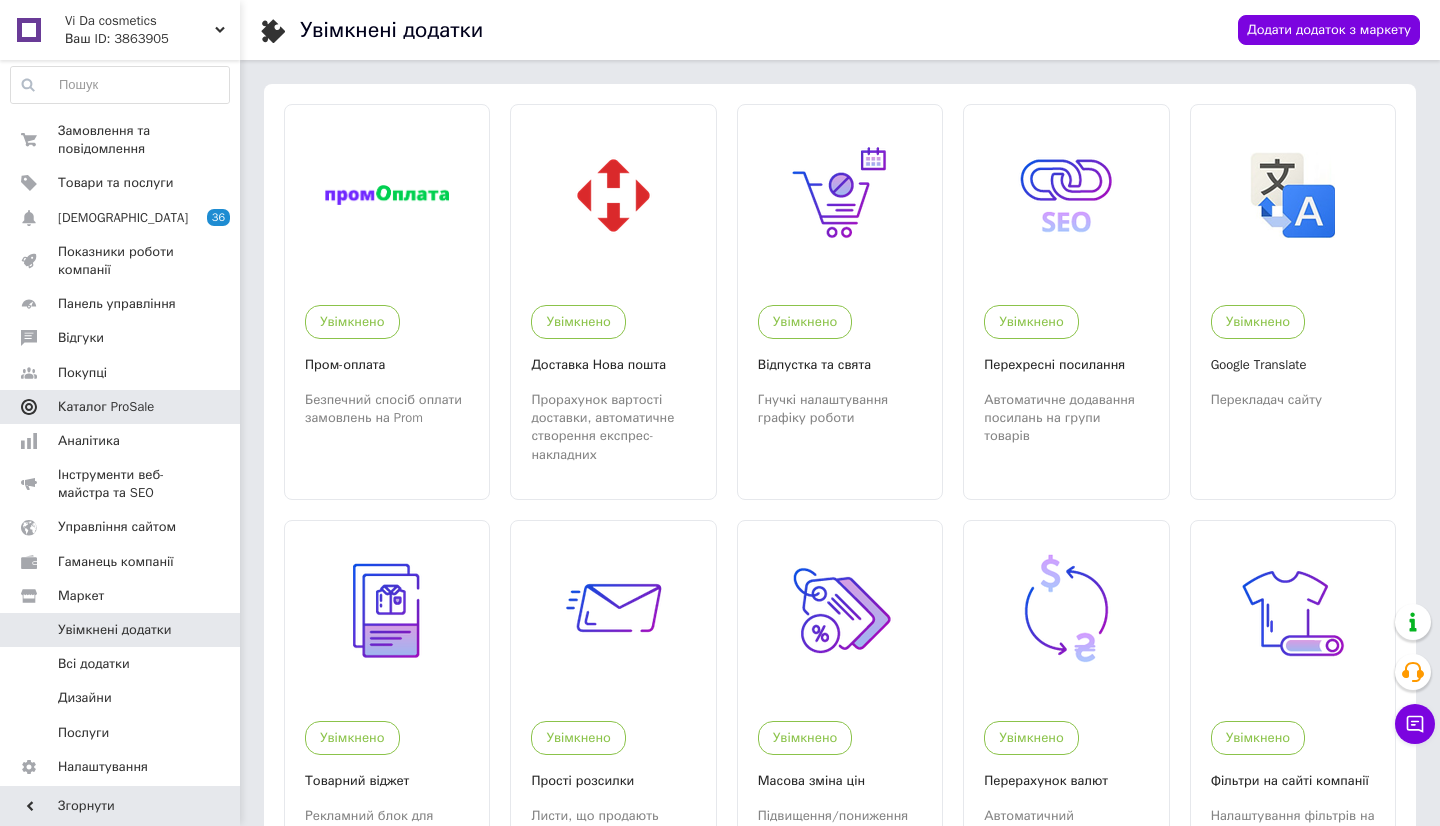 click on "Увімкнено Пром-оплата Безпечний спосіб оплати замовлень на Prom Увімкнено Доставка Нова пошта Прорахунок вартості доставки, автоматичне створення експрес-накладних Увімкнено Відпустка та свята Гнучкі налаштування графіку роботи Увімкнено Перехресні посилання Автоматичне додавання посилань на групи товарів Увімкнено Google Translate Перекладач сайту Увімкнено Товарний віджет Рекламний блок для зовнішнього сайту Увімкнено Прості розсилки Листи, що продають Увімкнено Масова зміна цін Підвищення/пониження цін за 1 хвилину Увімкнено Перерахунок валют" at bounding box center [840, 699] 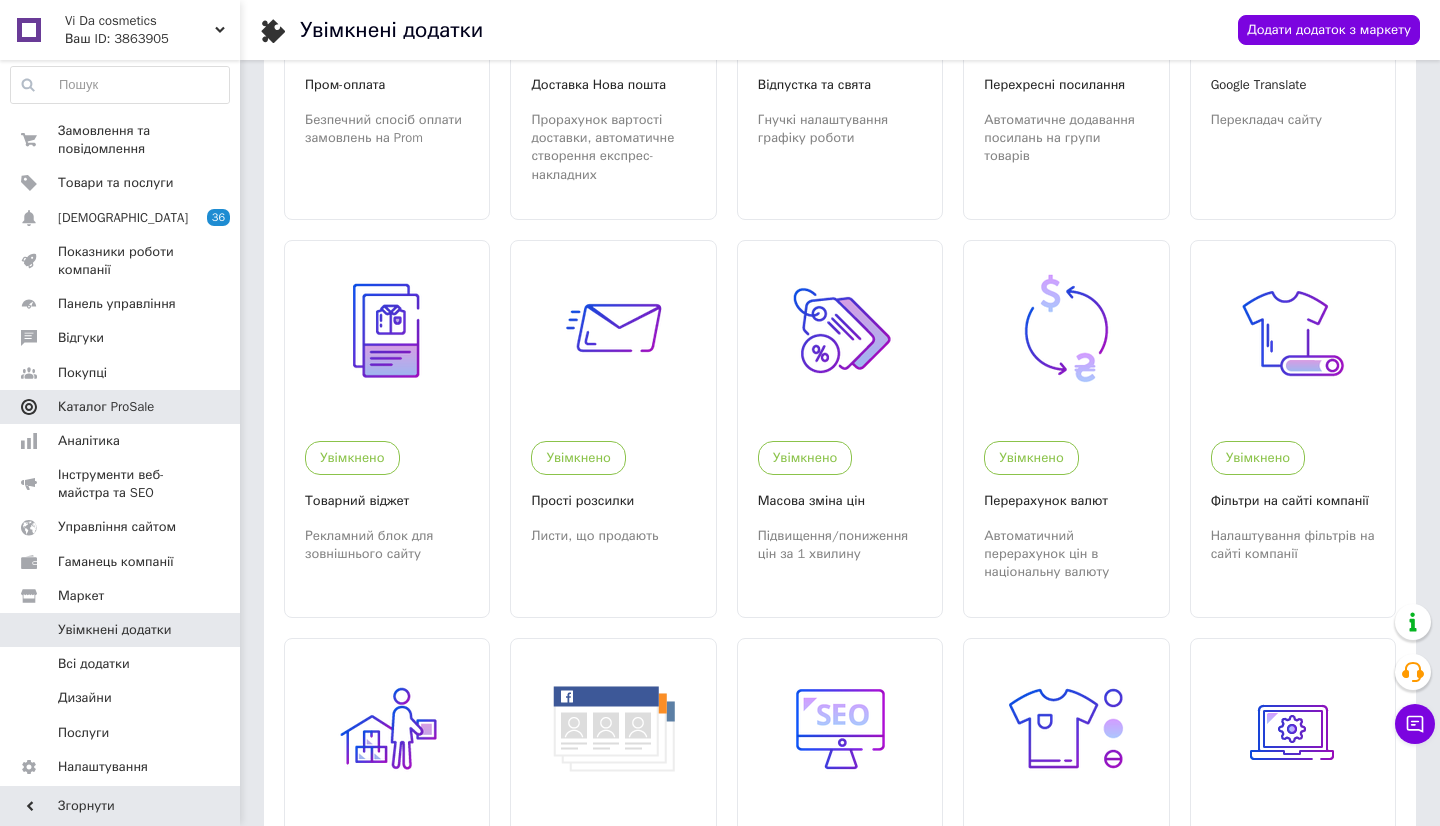 scroll, scrollTop: 336, scrollLeft: 0, axis: vertical 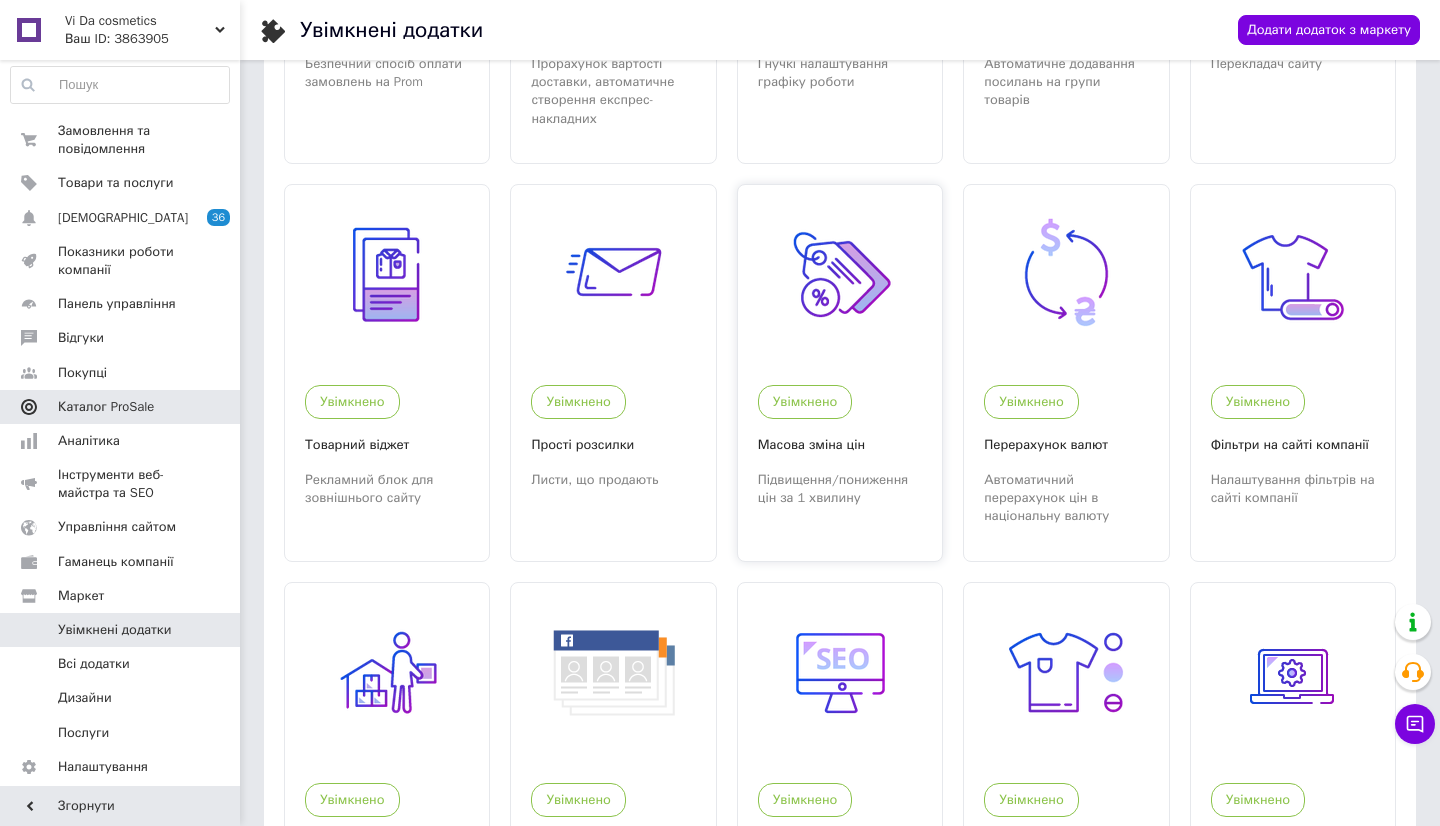 click at bounding box center (840, 274) 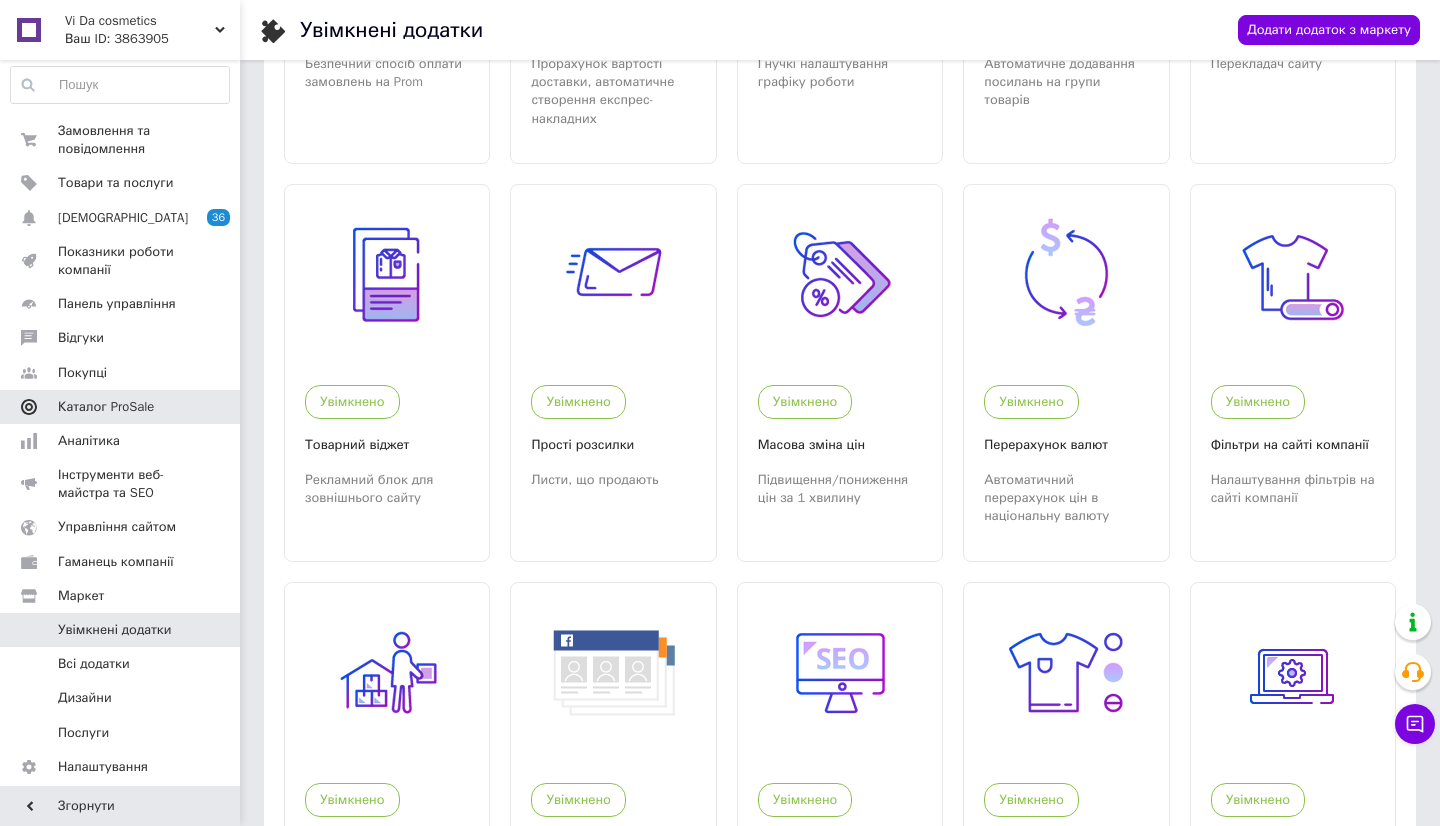 click on "Vi Da cosmetics" at bounding box center [140, 21] 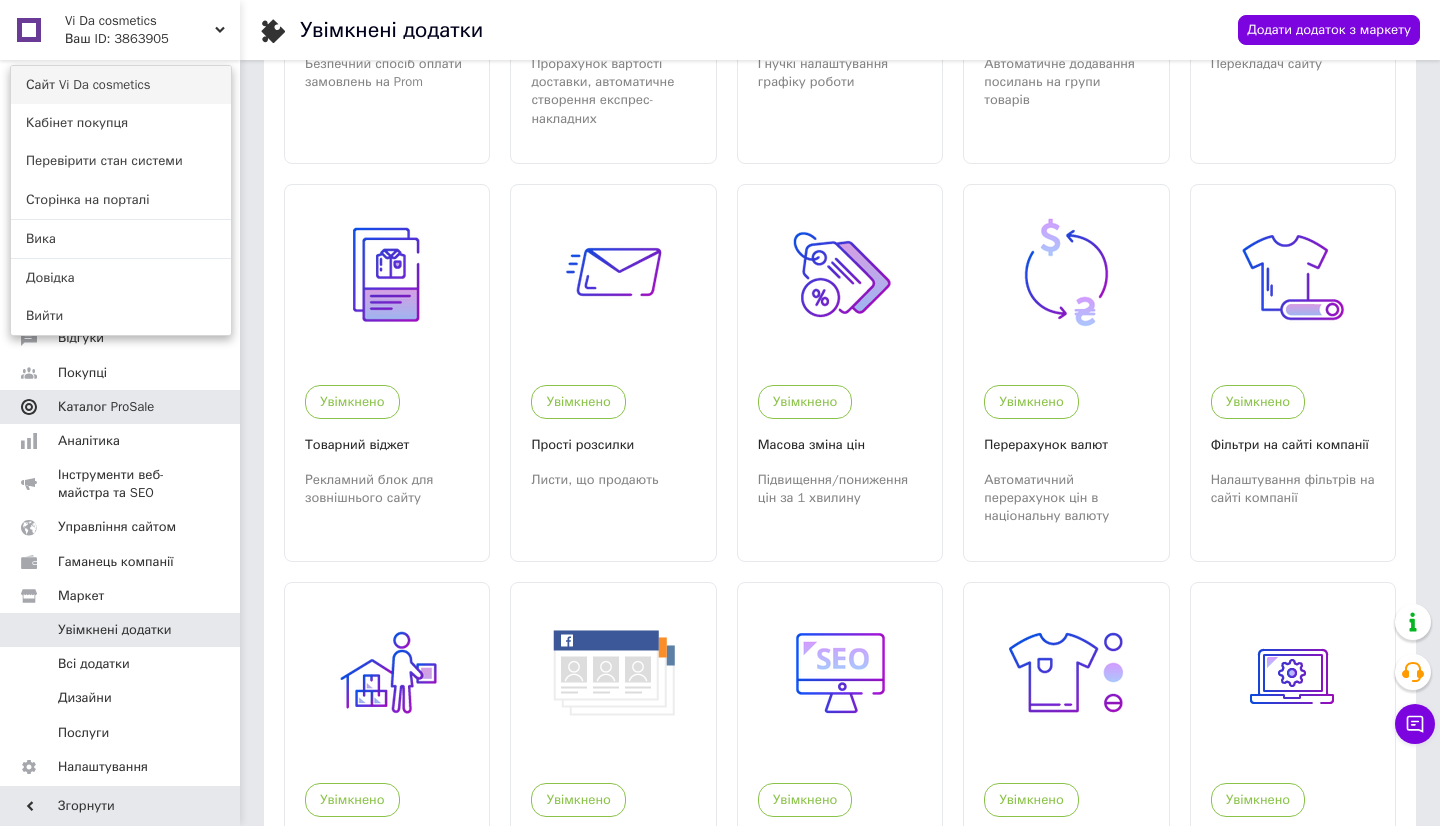 click on "Сайт Vi Da cosmetics" at bounding box center (121, 85) 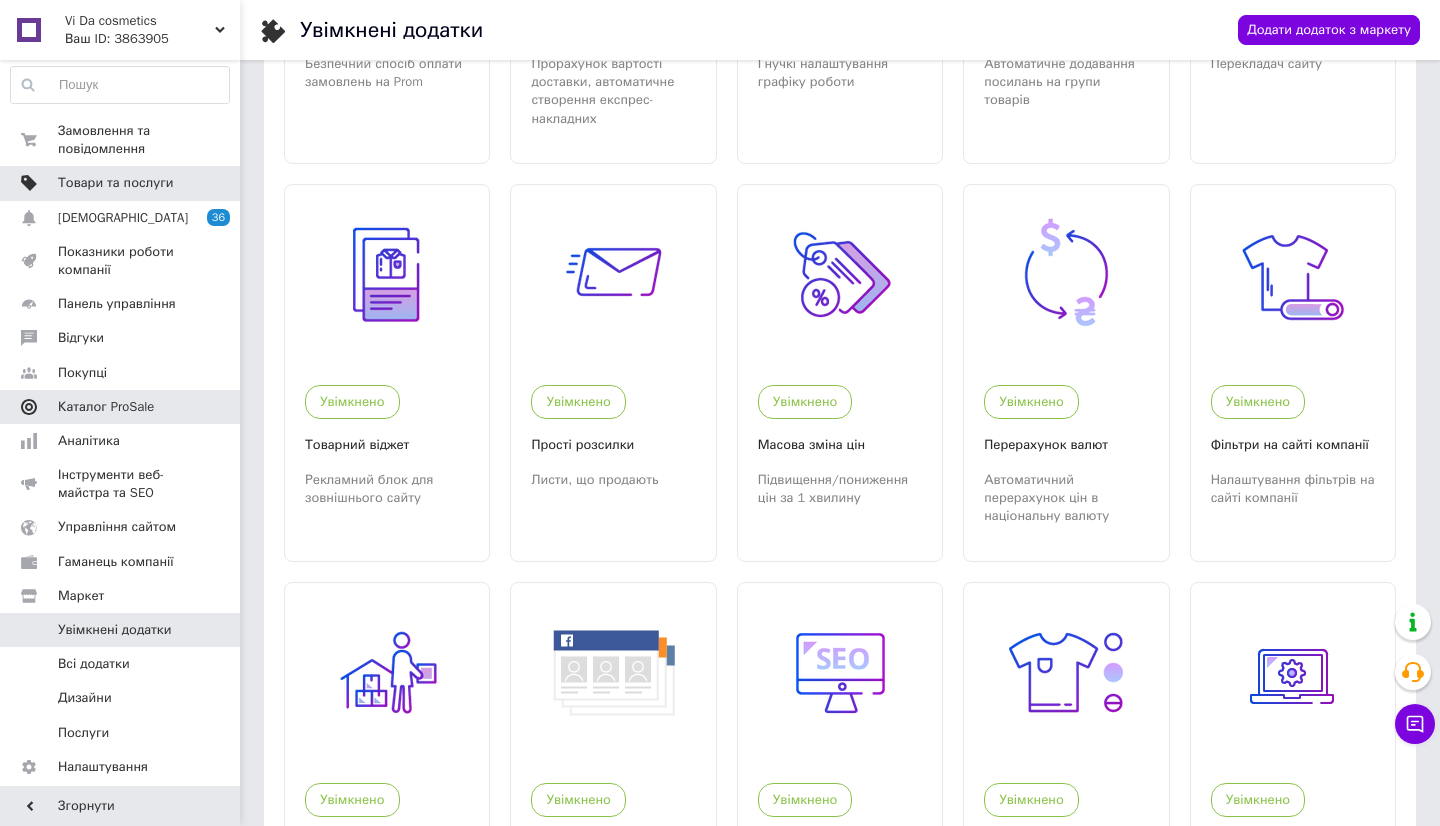 click on "Товари та послуги" at bounding box center [115, 183] 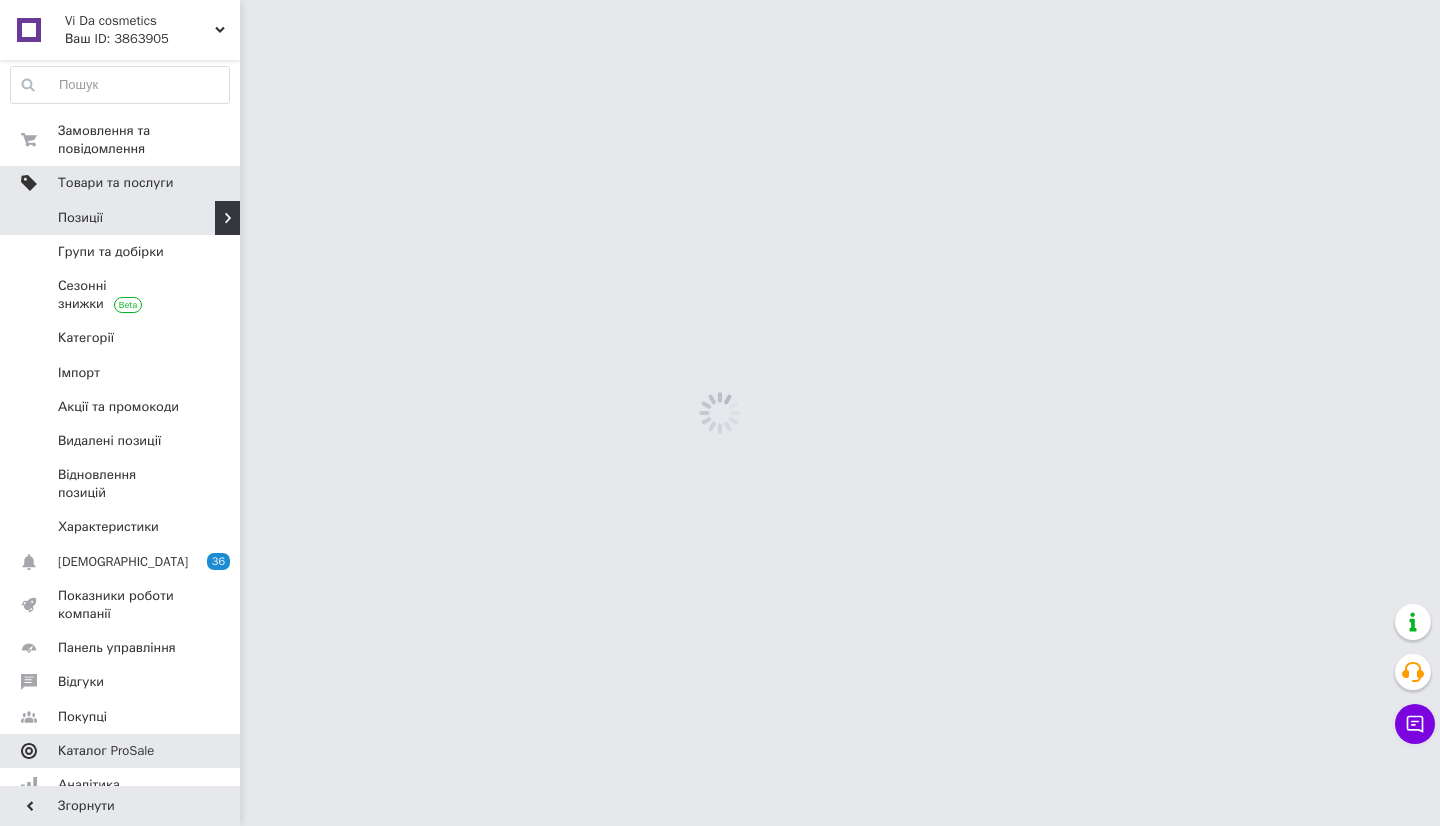 scroll, scrollTop: 0, scrollLeft: 0, axis: both 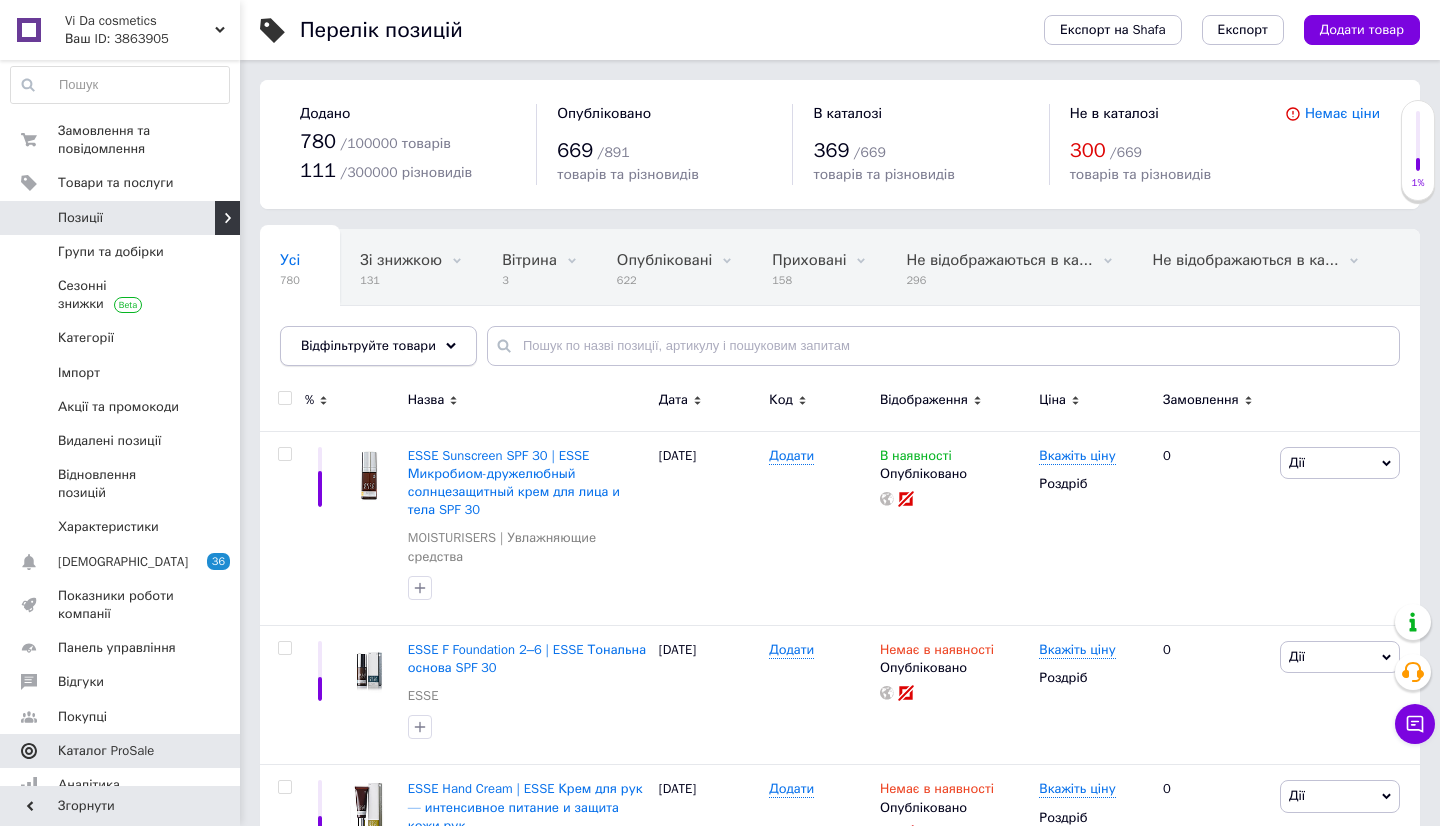 click on "Відфільтруйте товари" at bounding box center (368, 345) 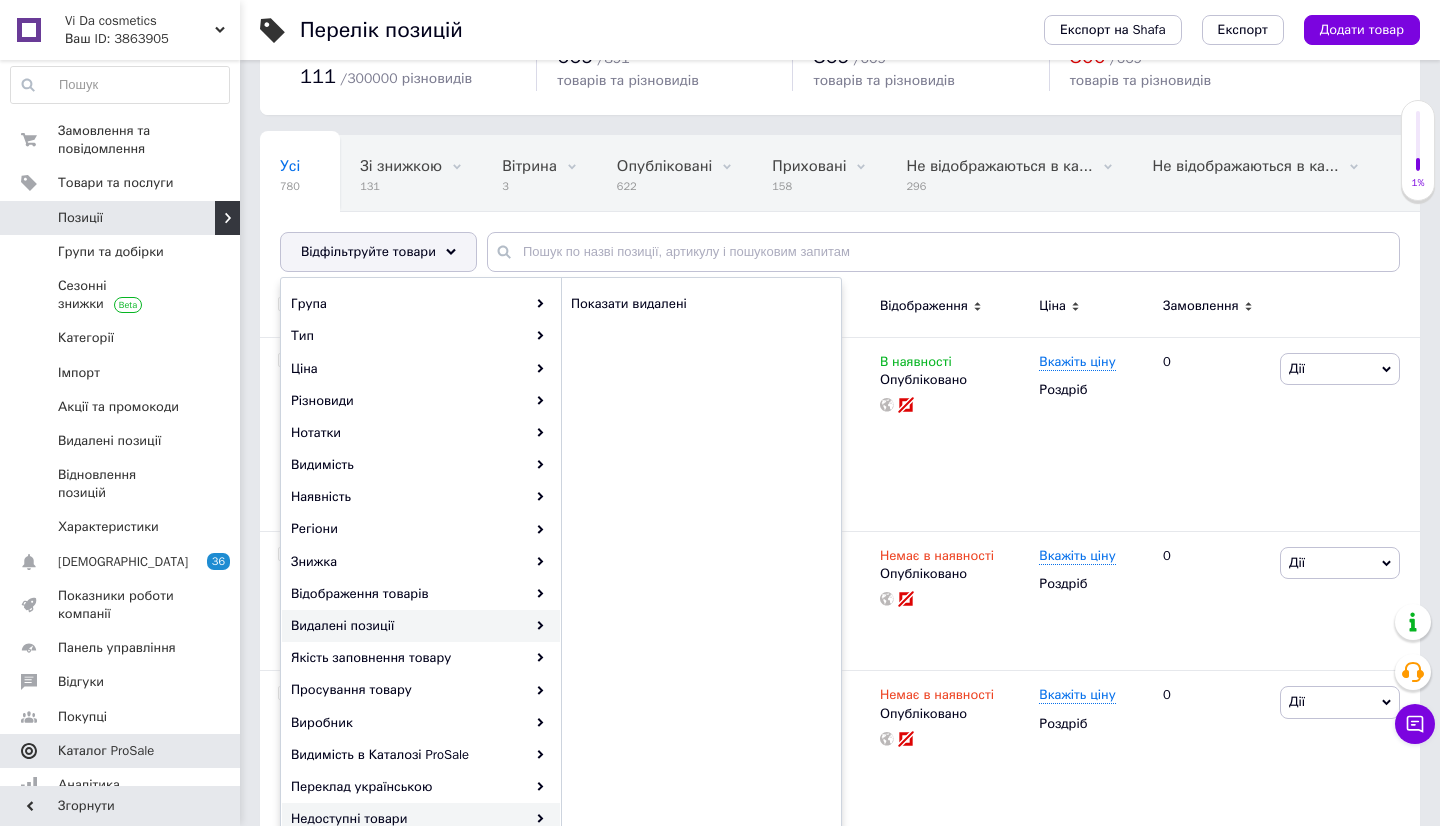 scroll, scrollTop: 144, scrollLeft: 0, axis: vertical 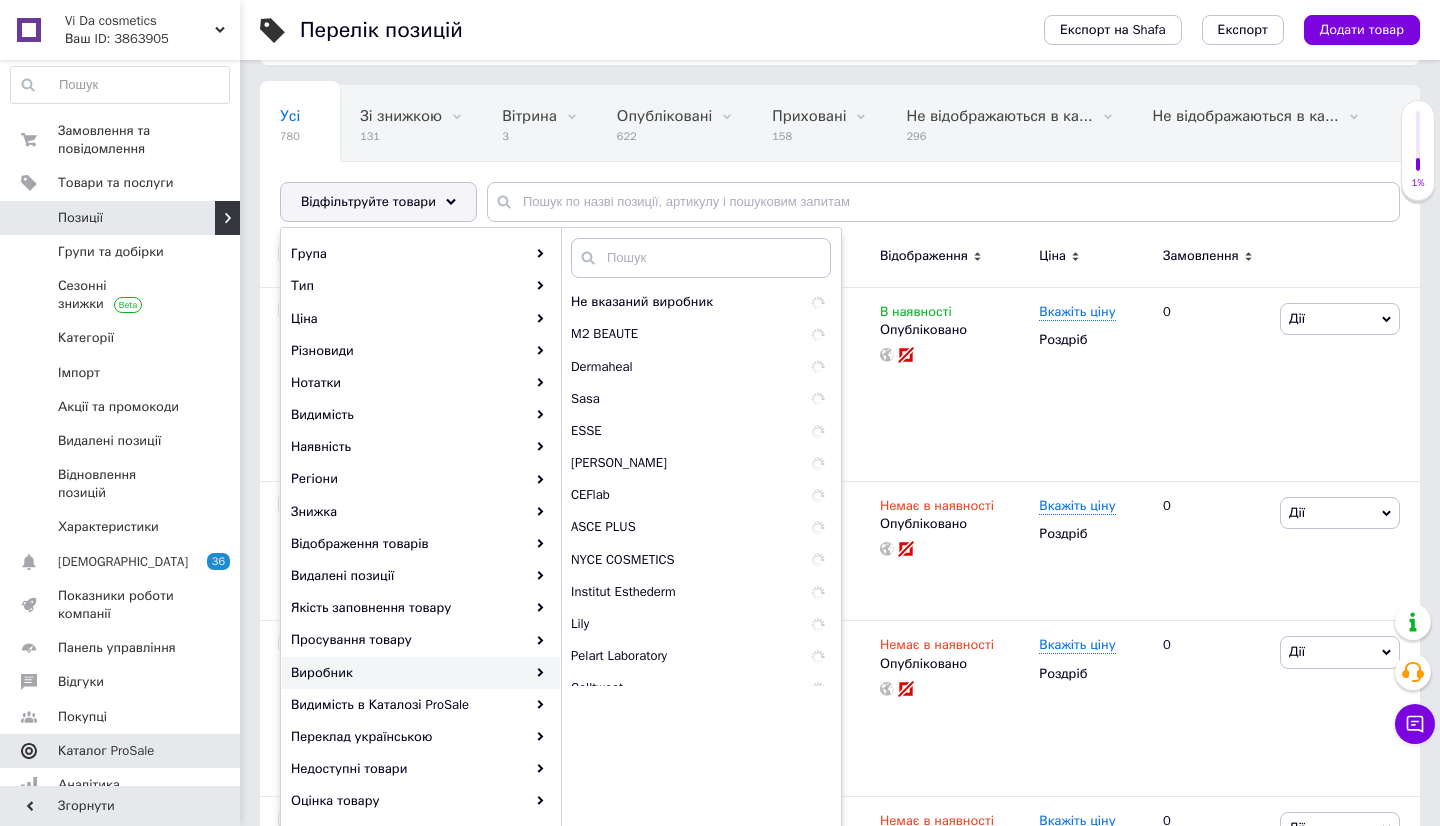 click on "Виробник" at bounding box center [421, 673] 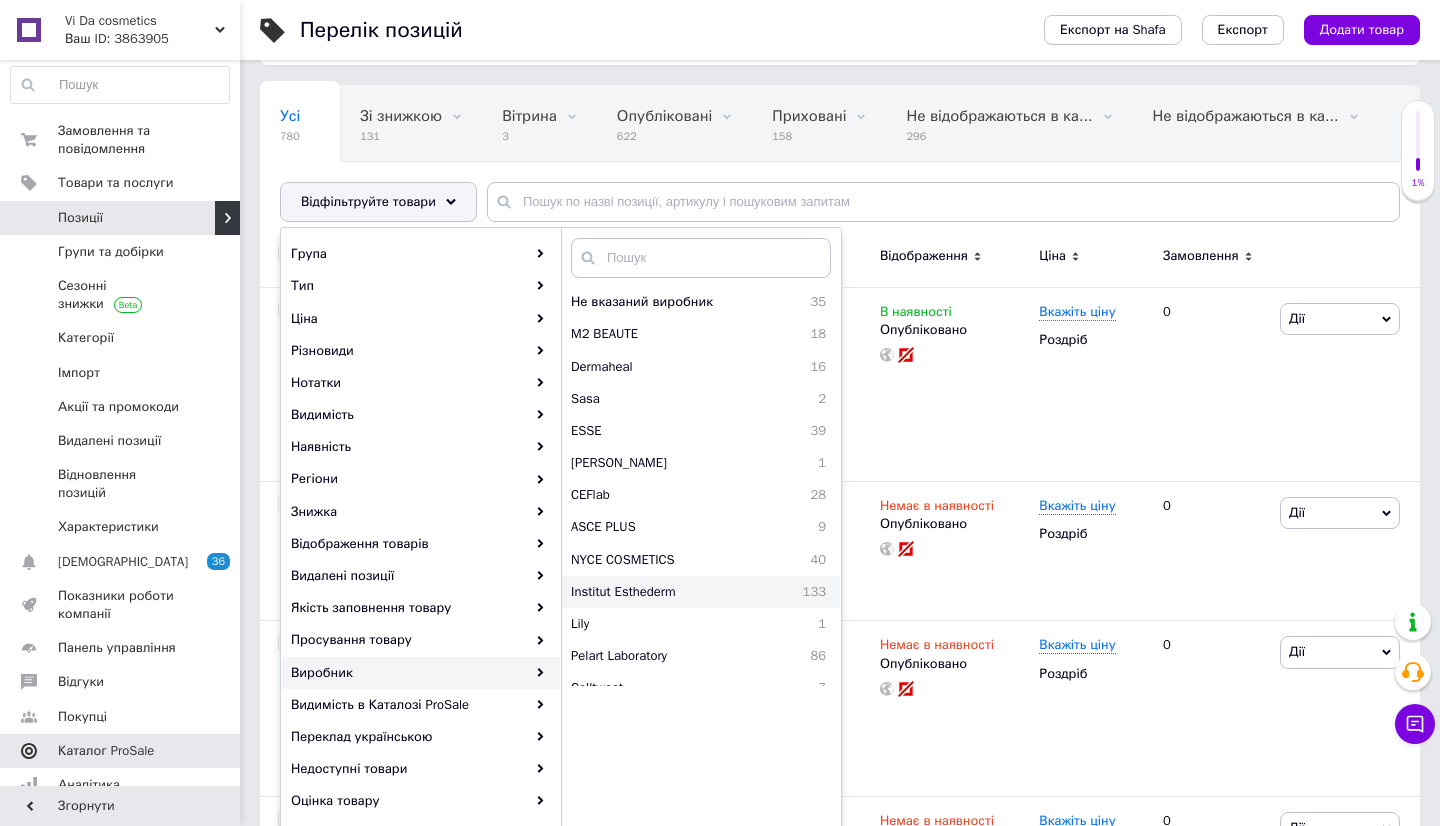 click on "Institut Esthederm" at bounding box center (667, 592) 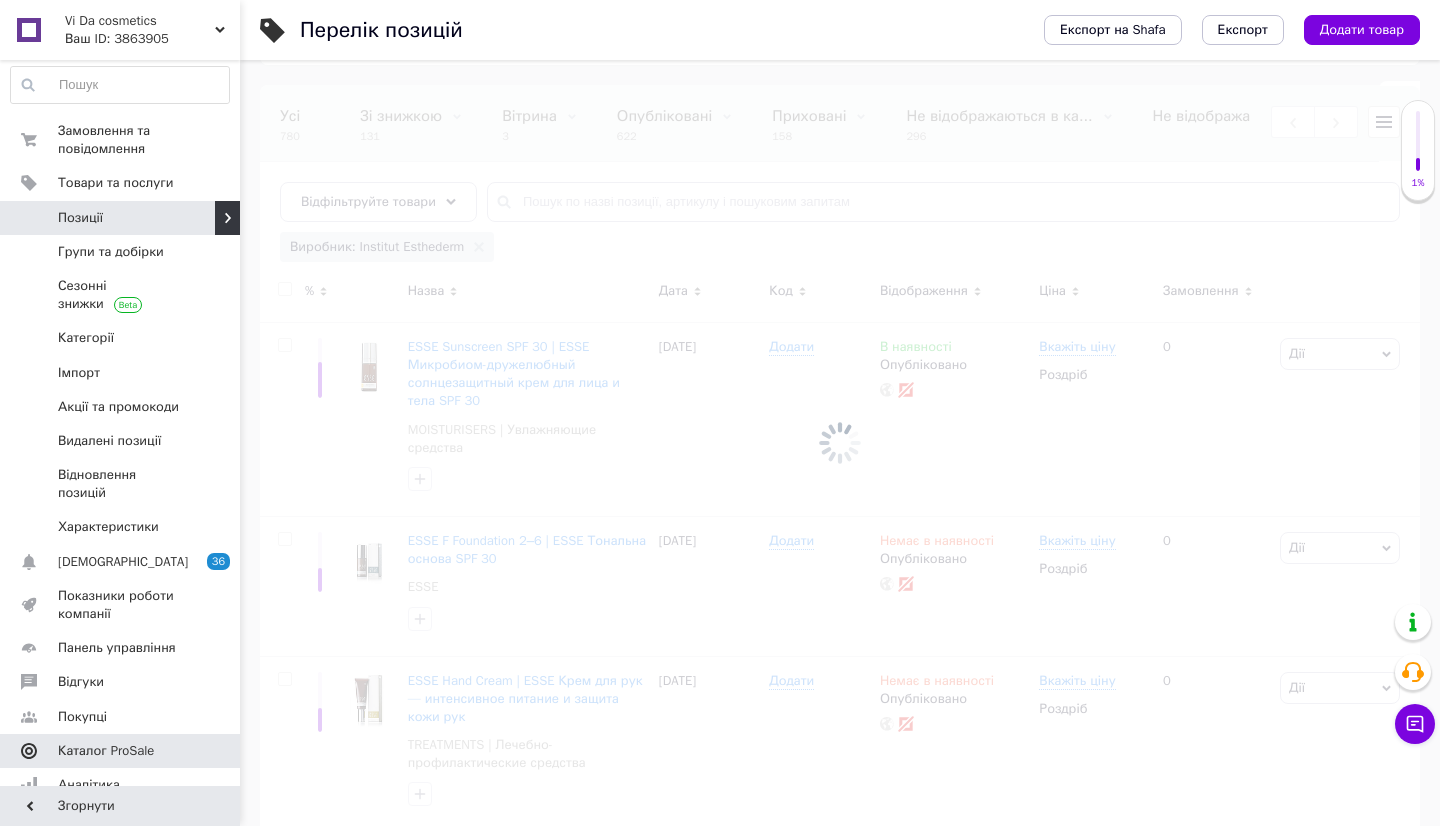 scroll, scrollTop: 0, scrollLeft: 447, axis: horizontal 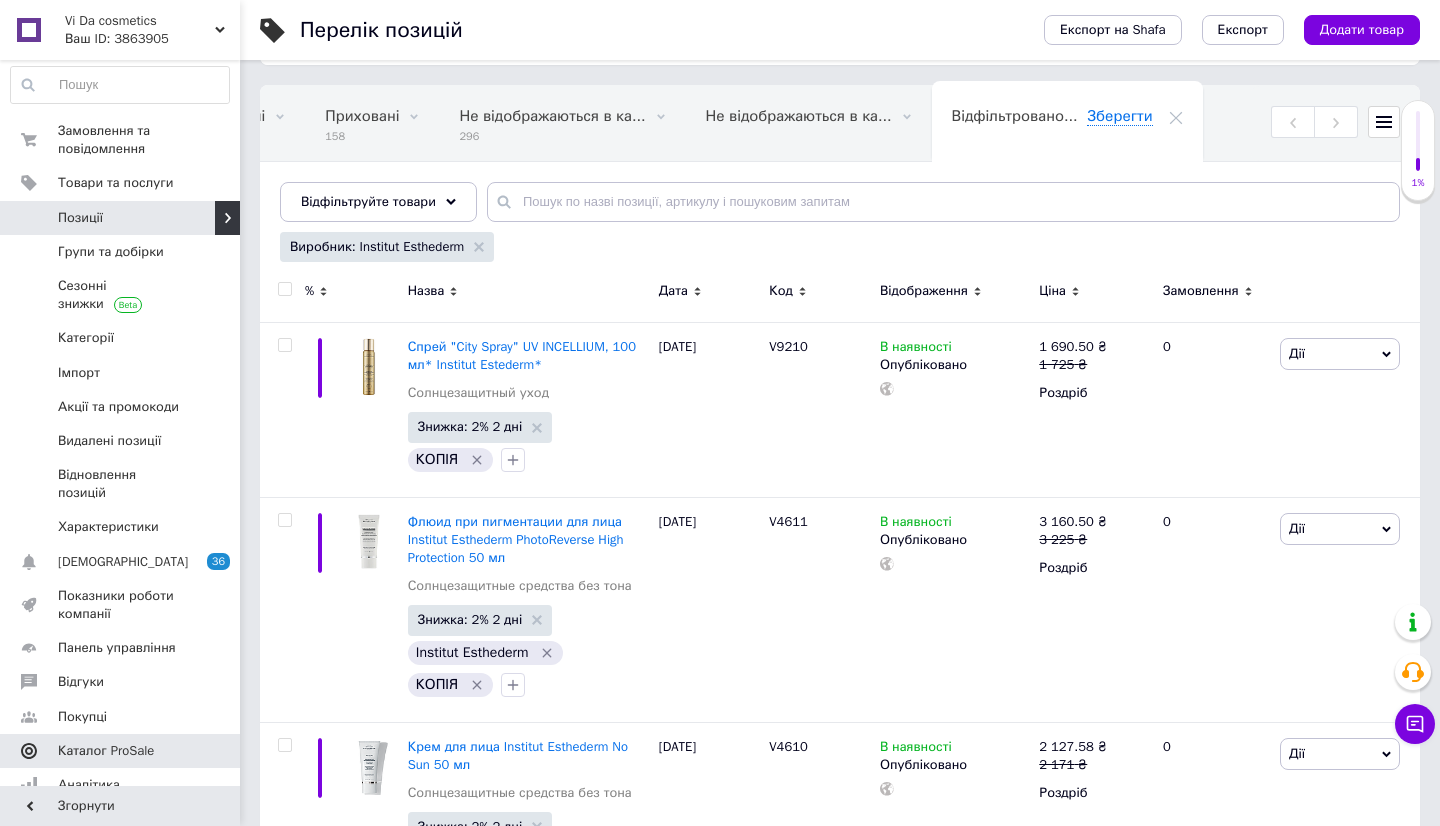 click at bounding box center (284, 289) 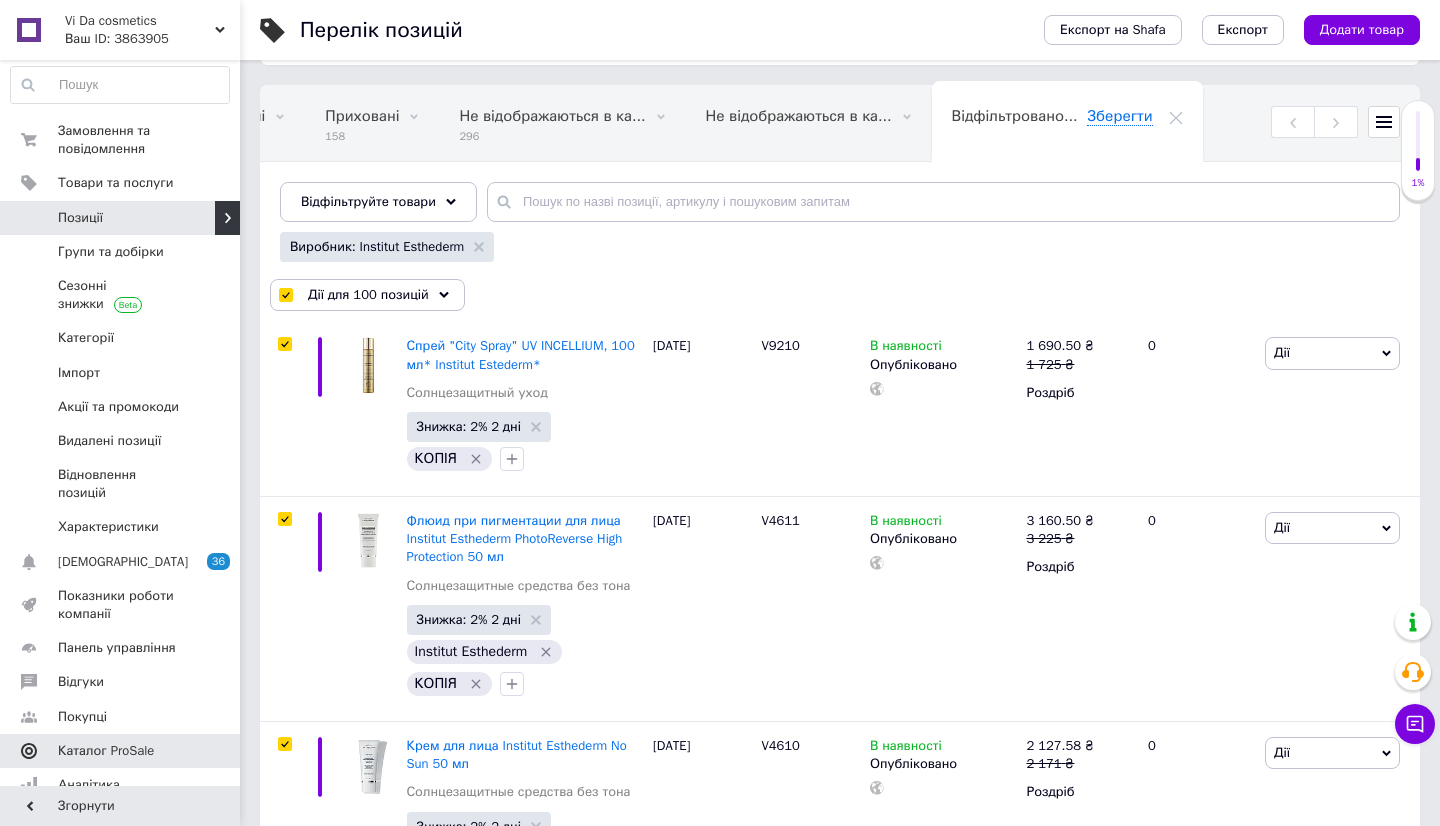 checkbox on "true" 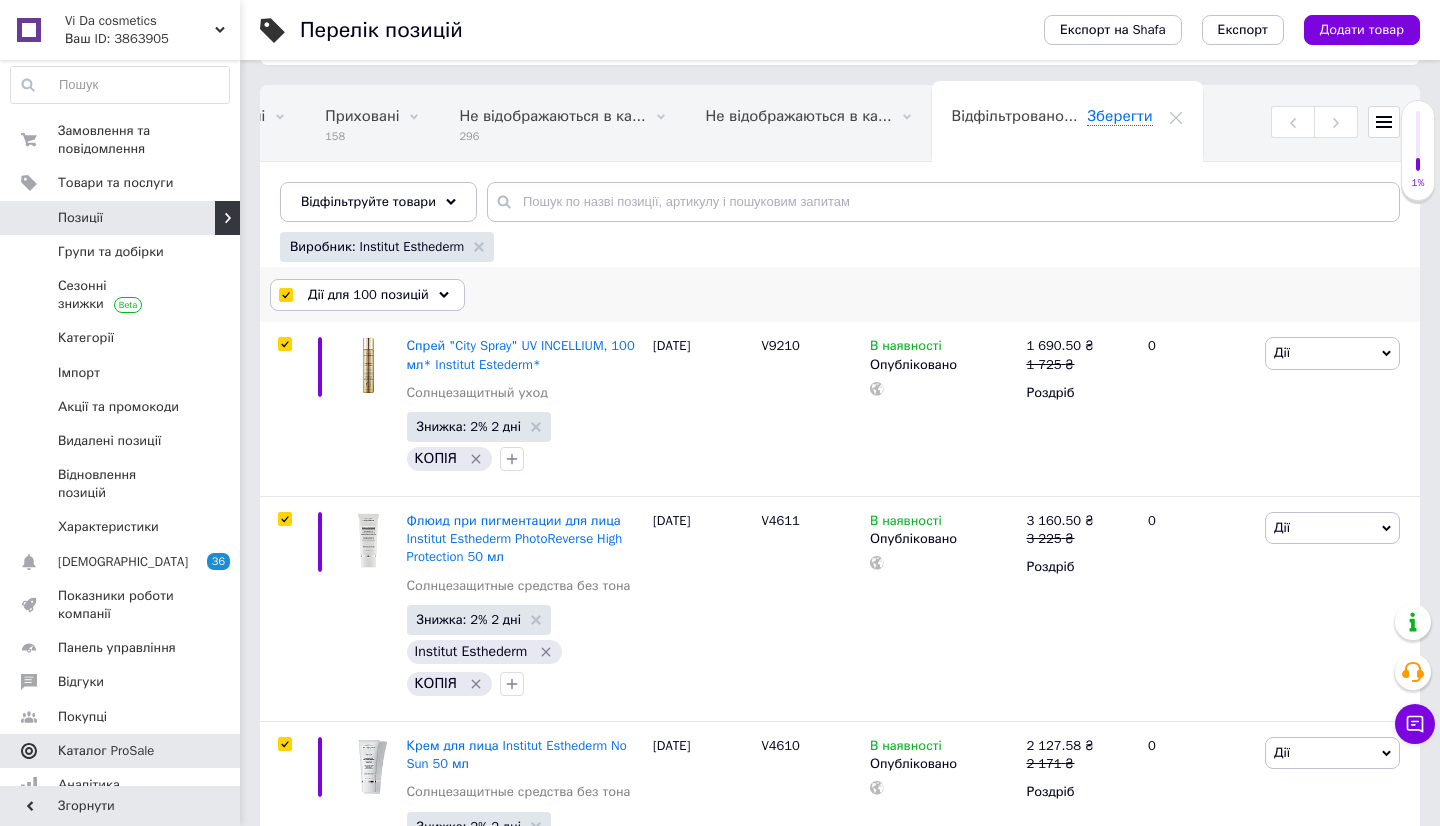 click on "Дії для 100 позицій" at bounding box center [368, 295] 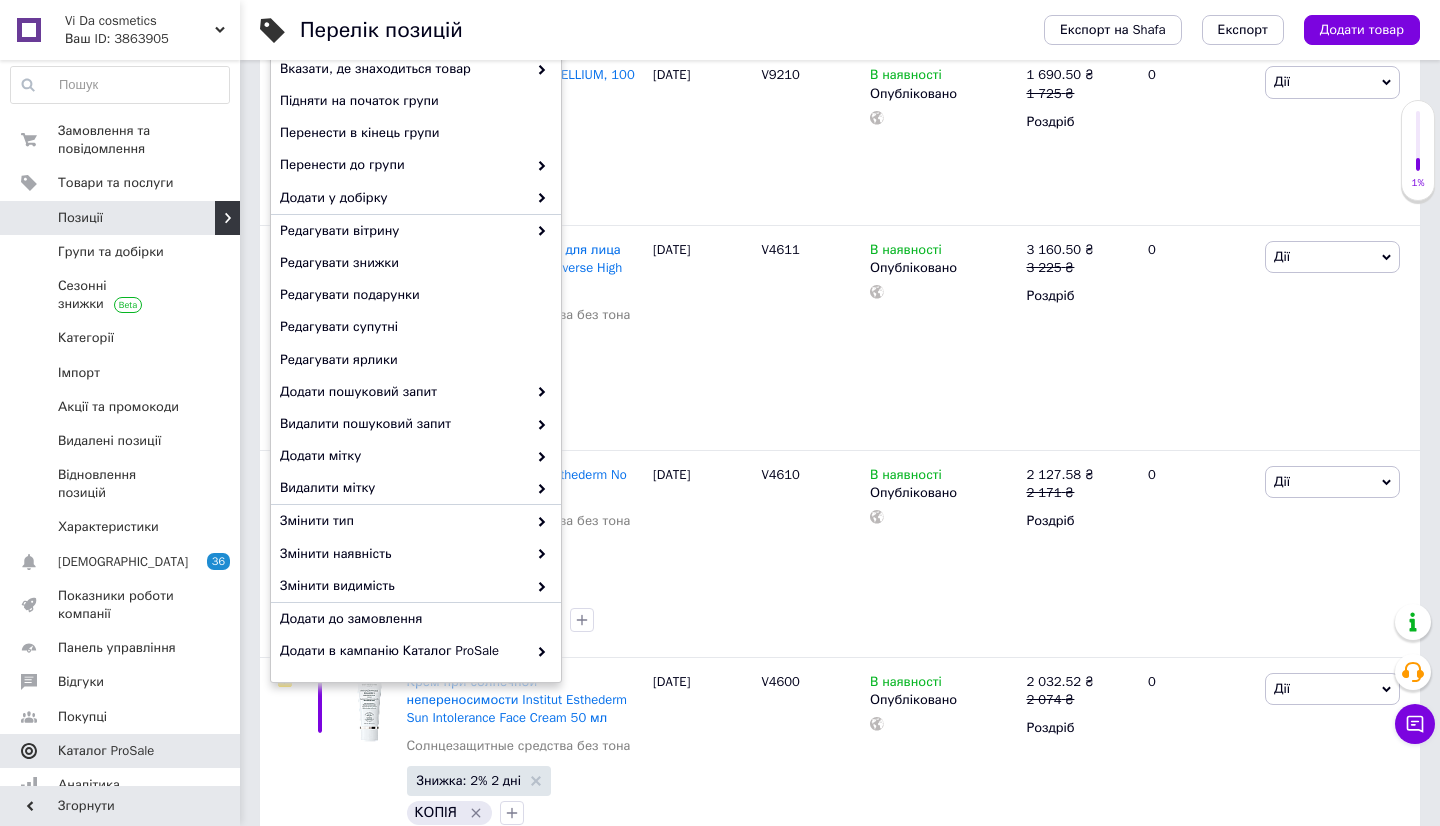scroll, scrollTop: 432, scrollLeft: 0, axis: vertical 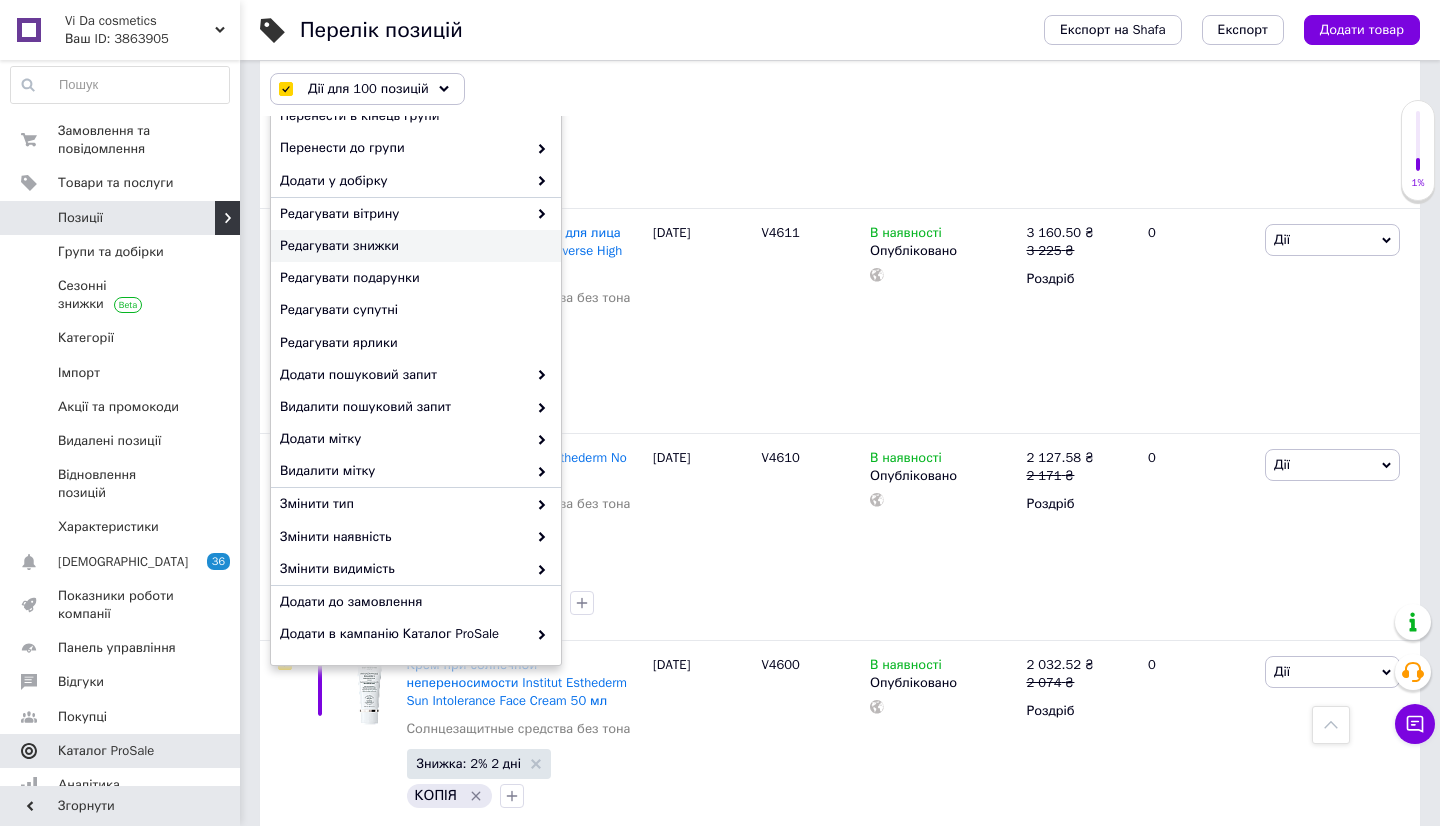 click on "Редагувати знижки" at bounding box center [413, 246] 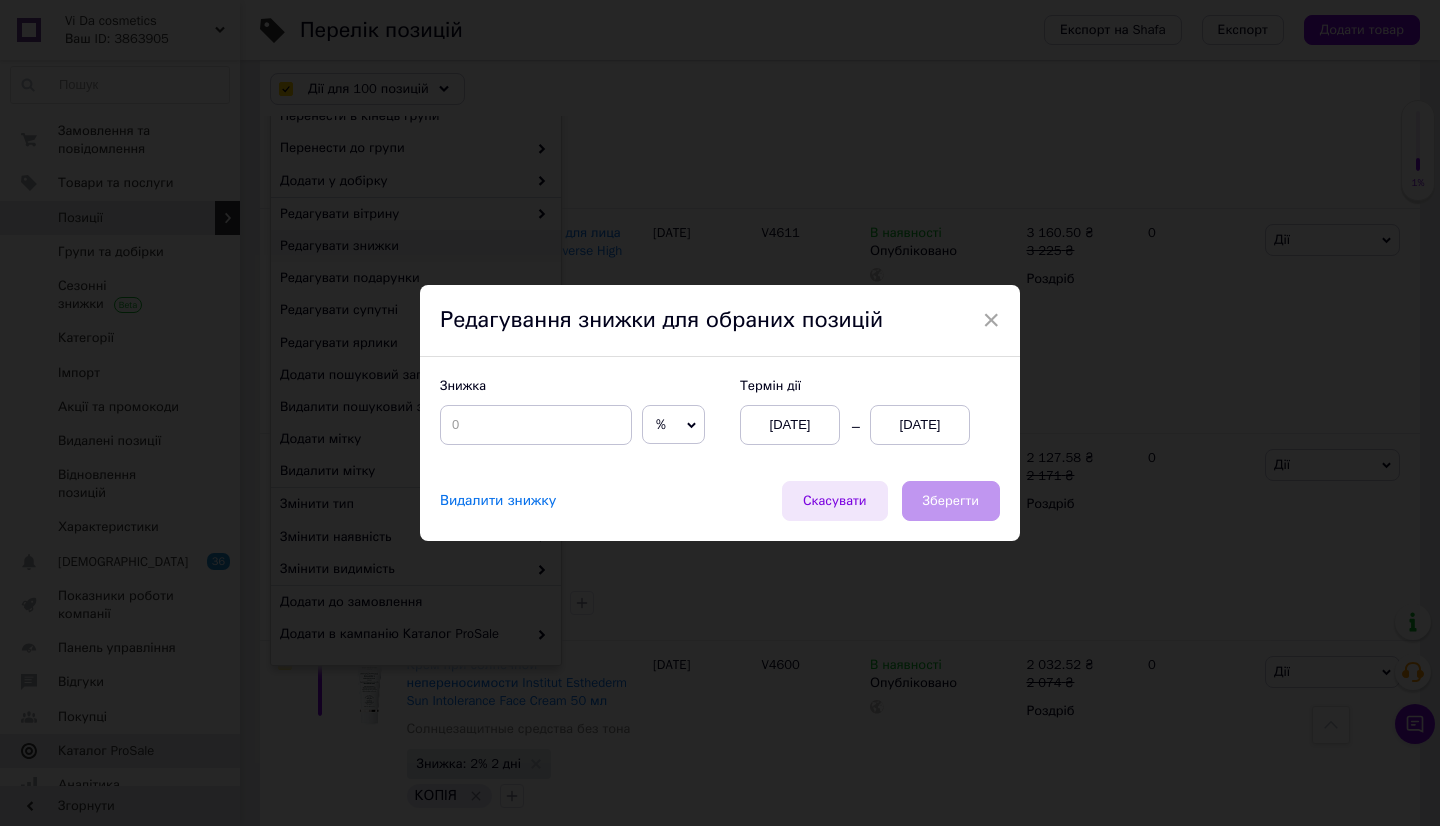 click on "Скасувати" at bounding box center (835, 501) 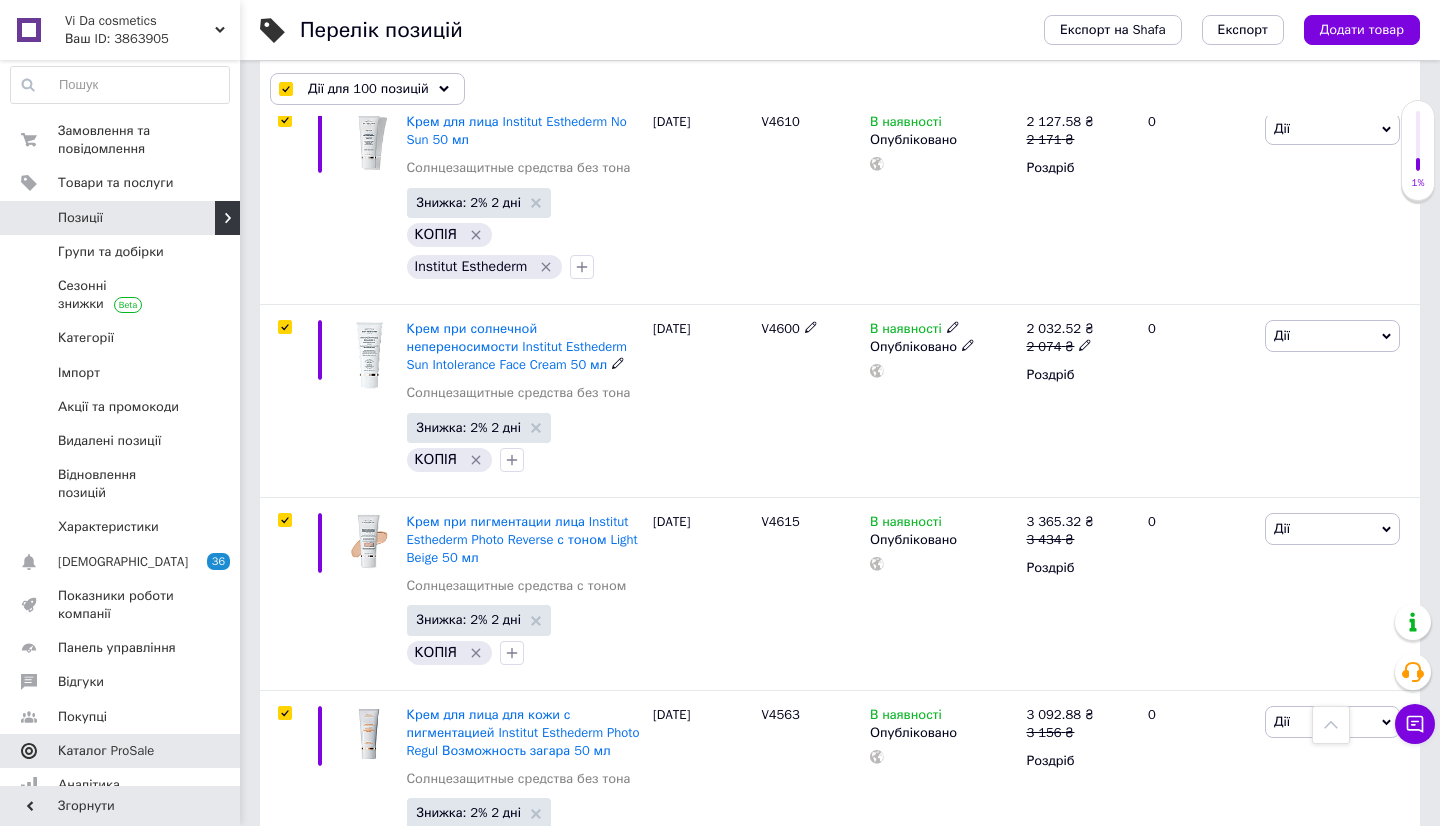 scroll, scrollTop: 864, scrollLeft: 0, axis: vertical 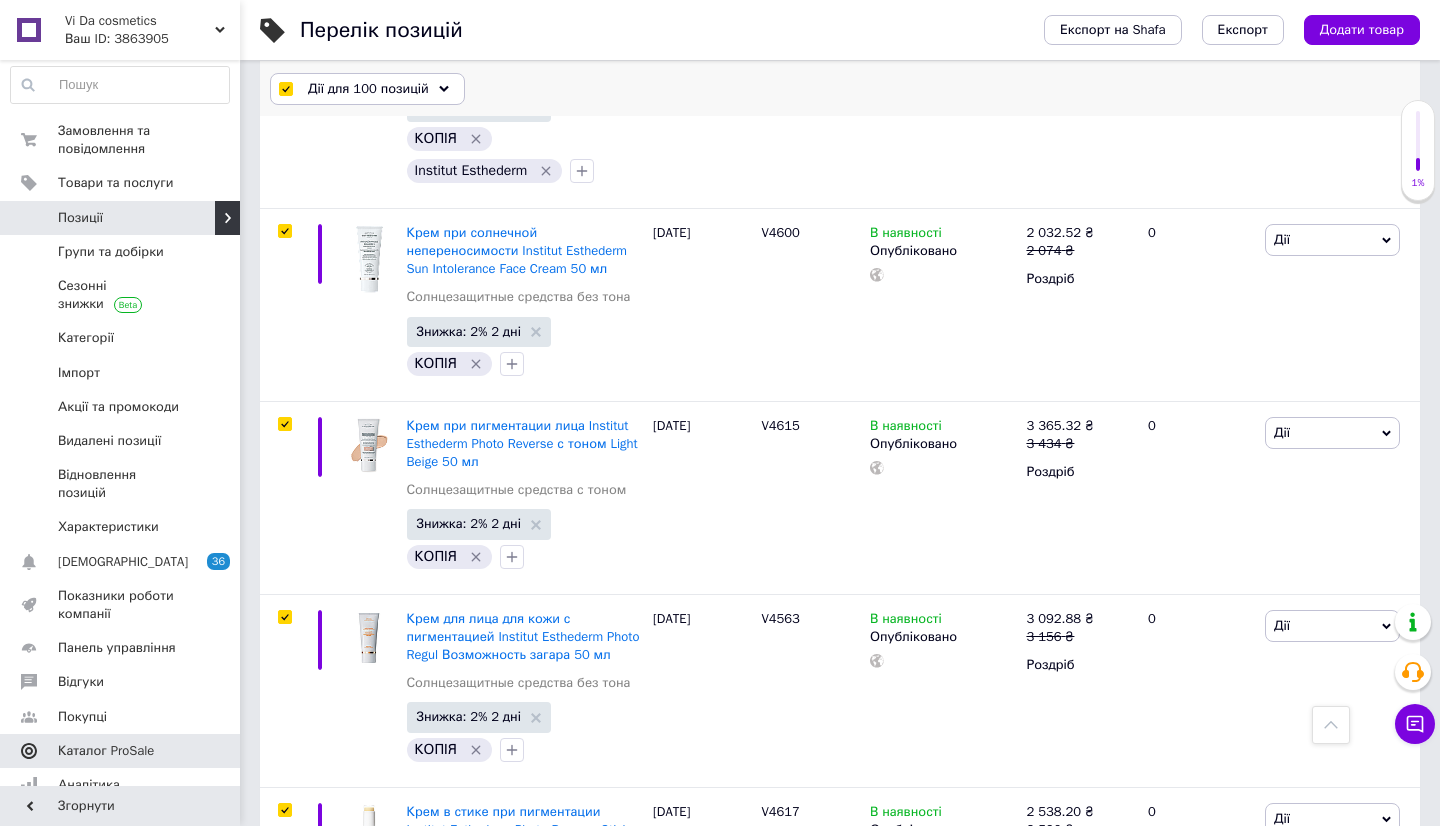 click on "Дії для 100 позицій" at bounding box center [367, 89] 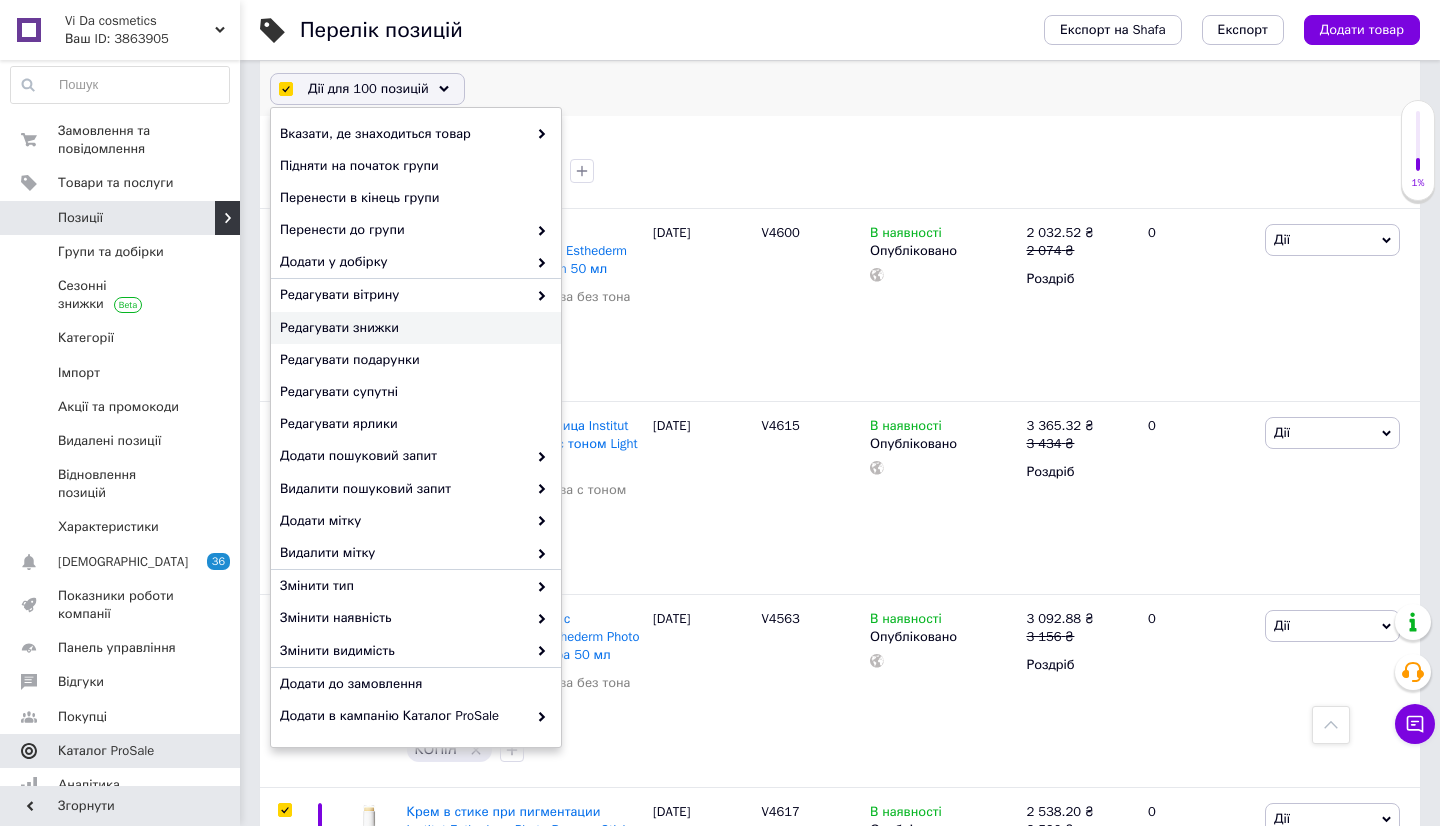 click on "Редагувати знижки" at bounding box center (413, 328) 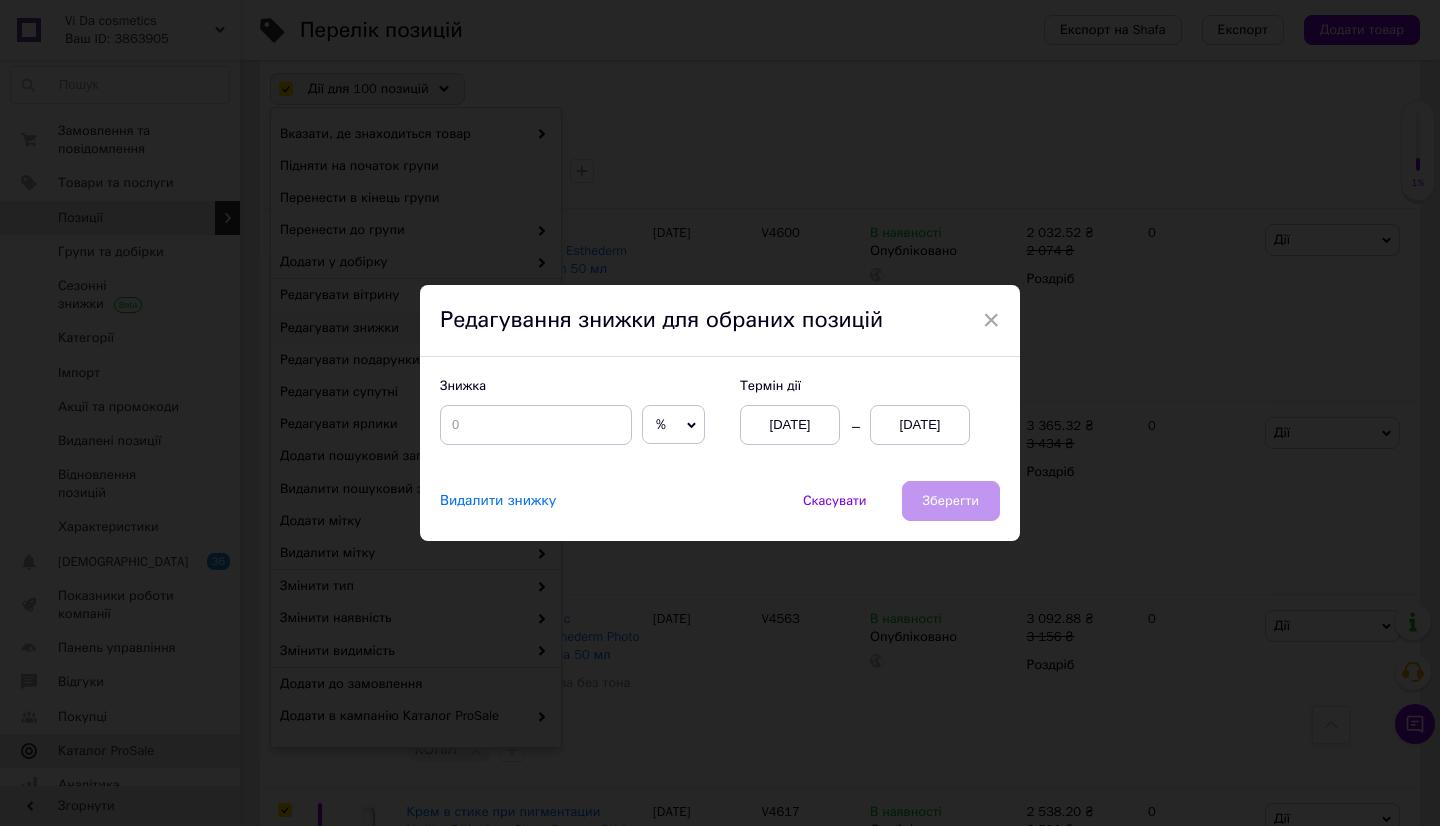 click on "Видалити знижку" at bounding box center (498, 501) 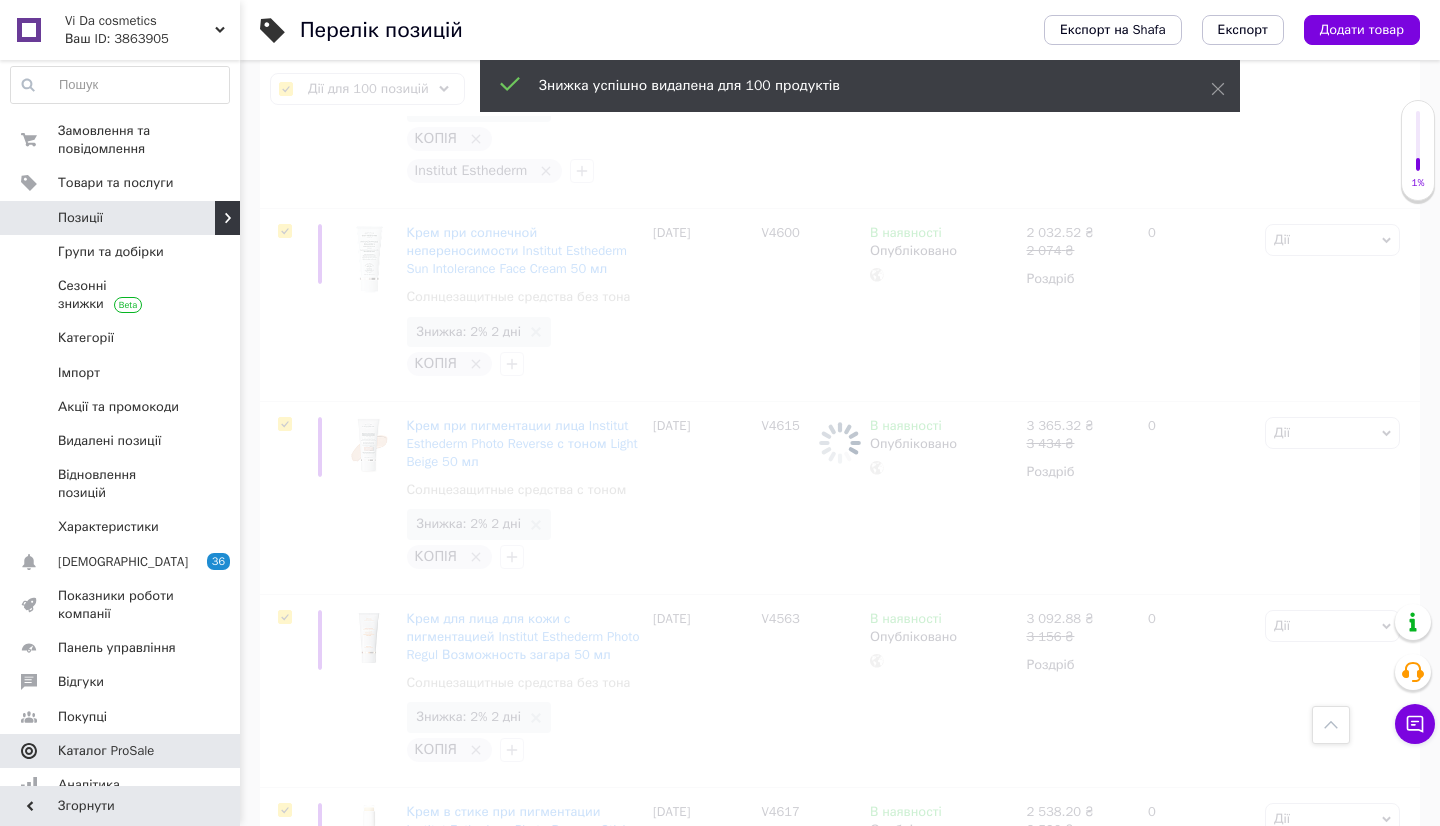 click at bounding box center [840, 443] 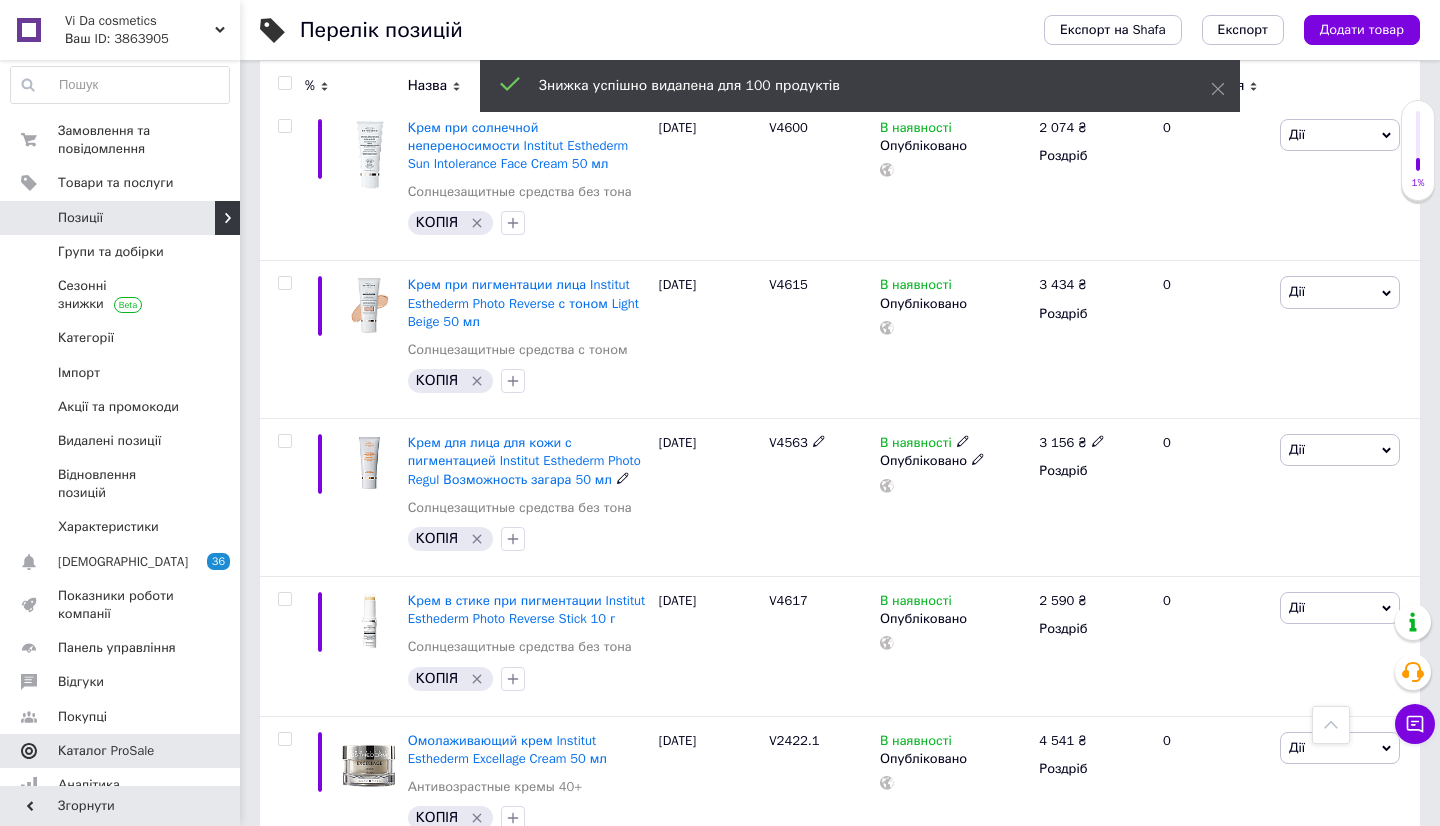 checkbox on "false" 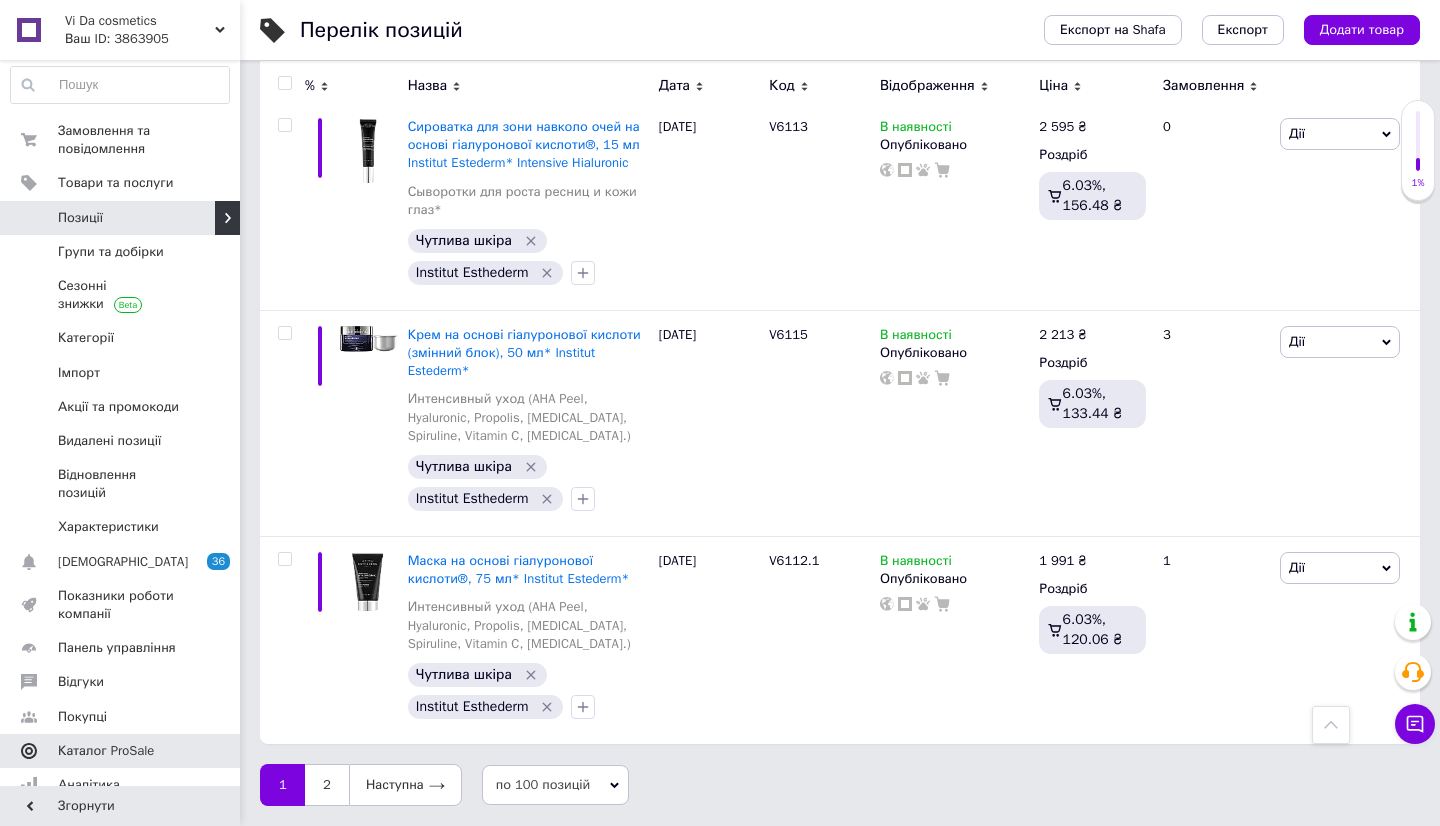 scroll, scrollTop: 17127, scrollLeft: 0, axis: vertical 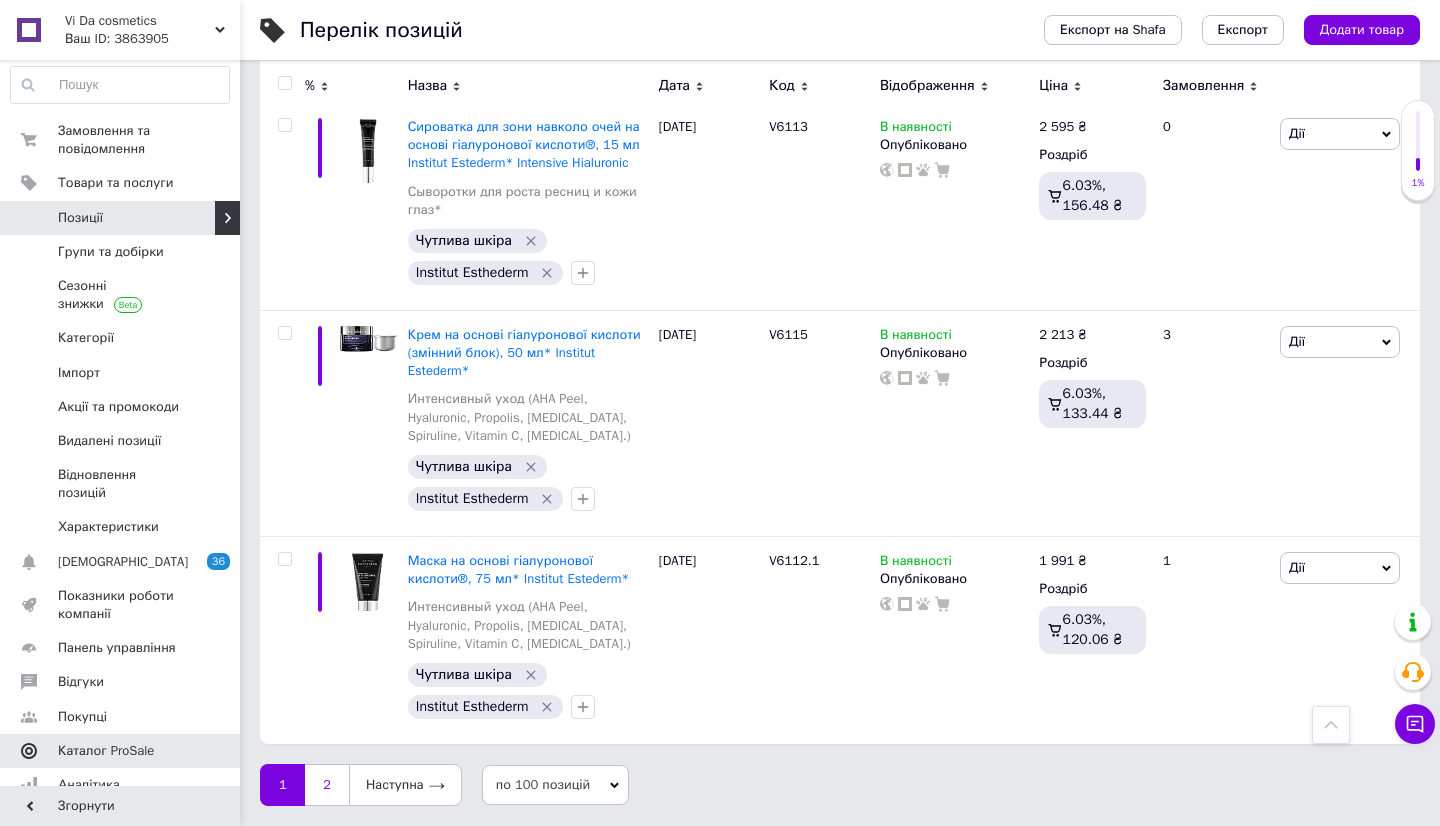 click on "2" at bounding box center [327, 785] 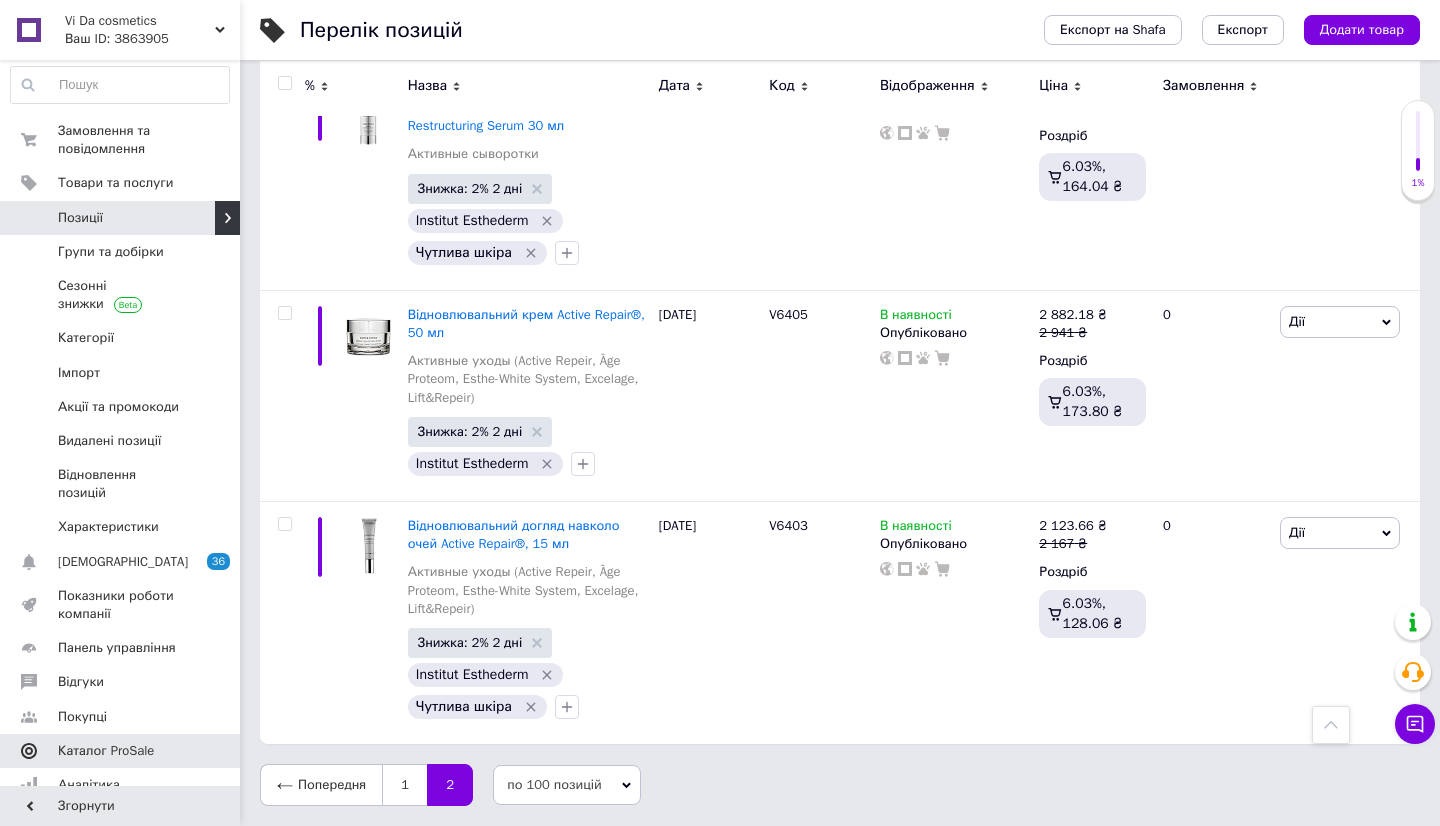 scroll, scrollTop: 6734, scrollLeft: 0, axis: vertical 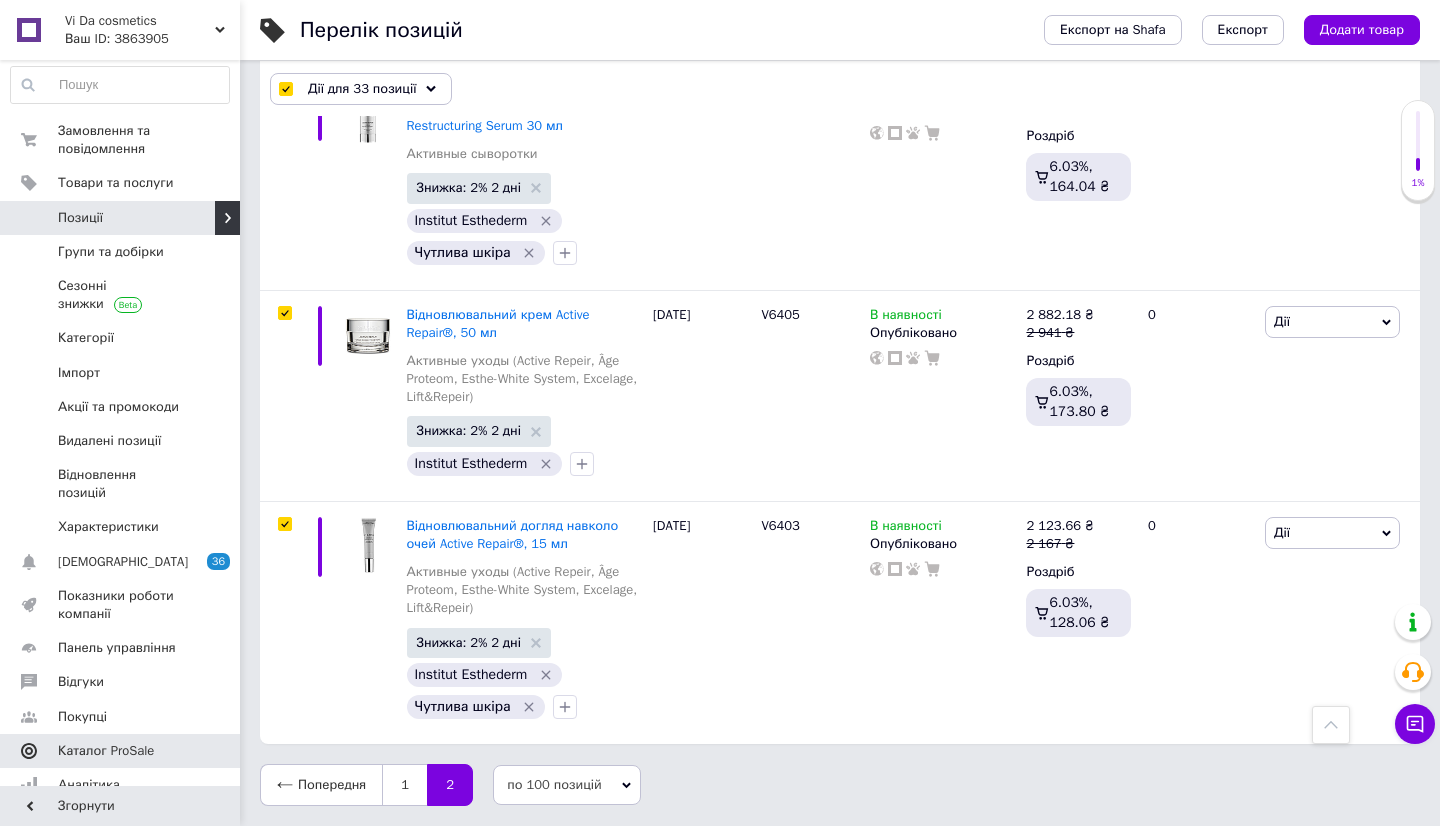 type 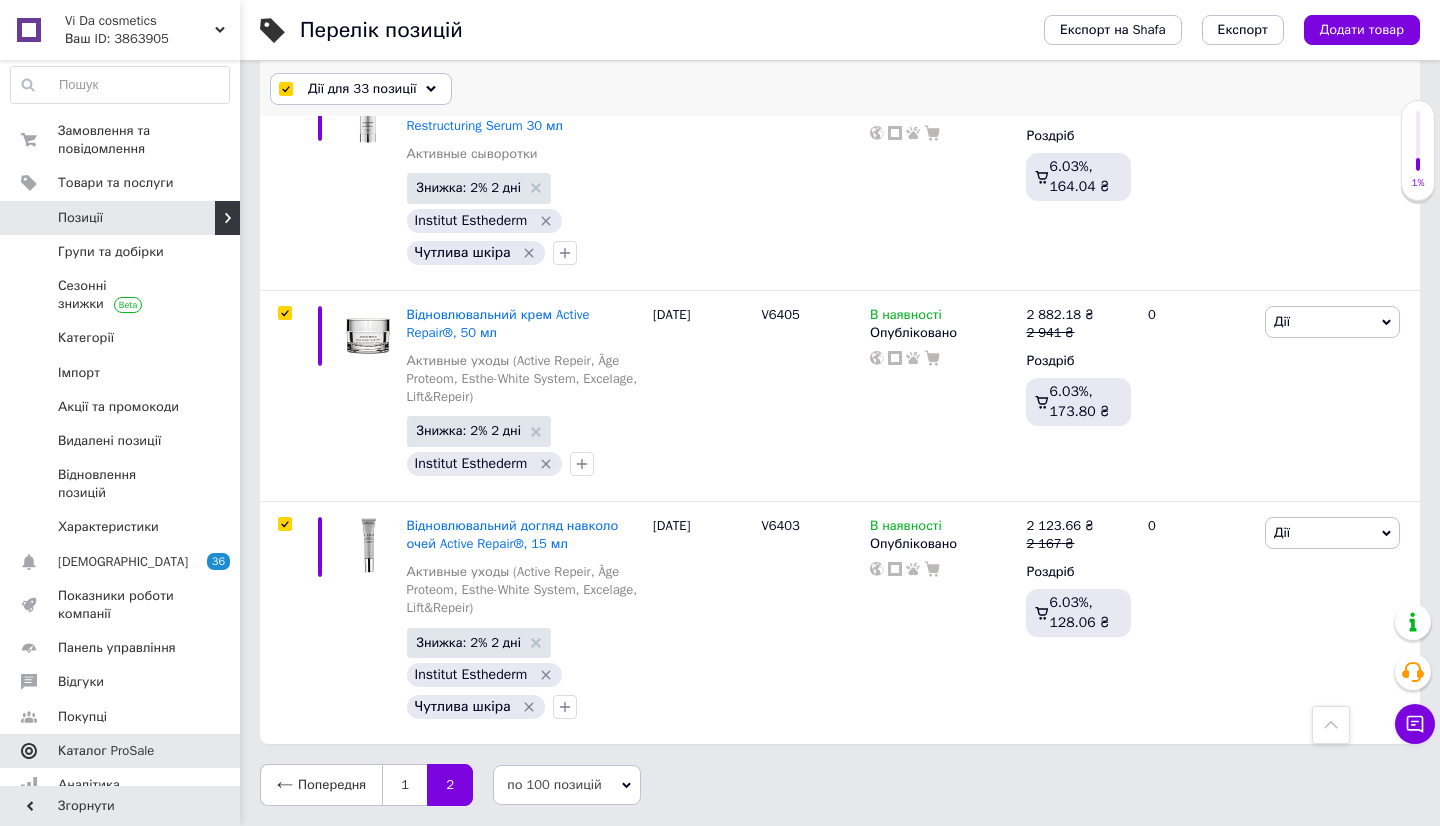 click on "Дії для 33 позиції" at bounding box center (362, 89) 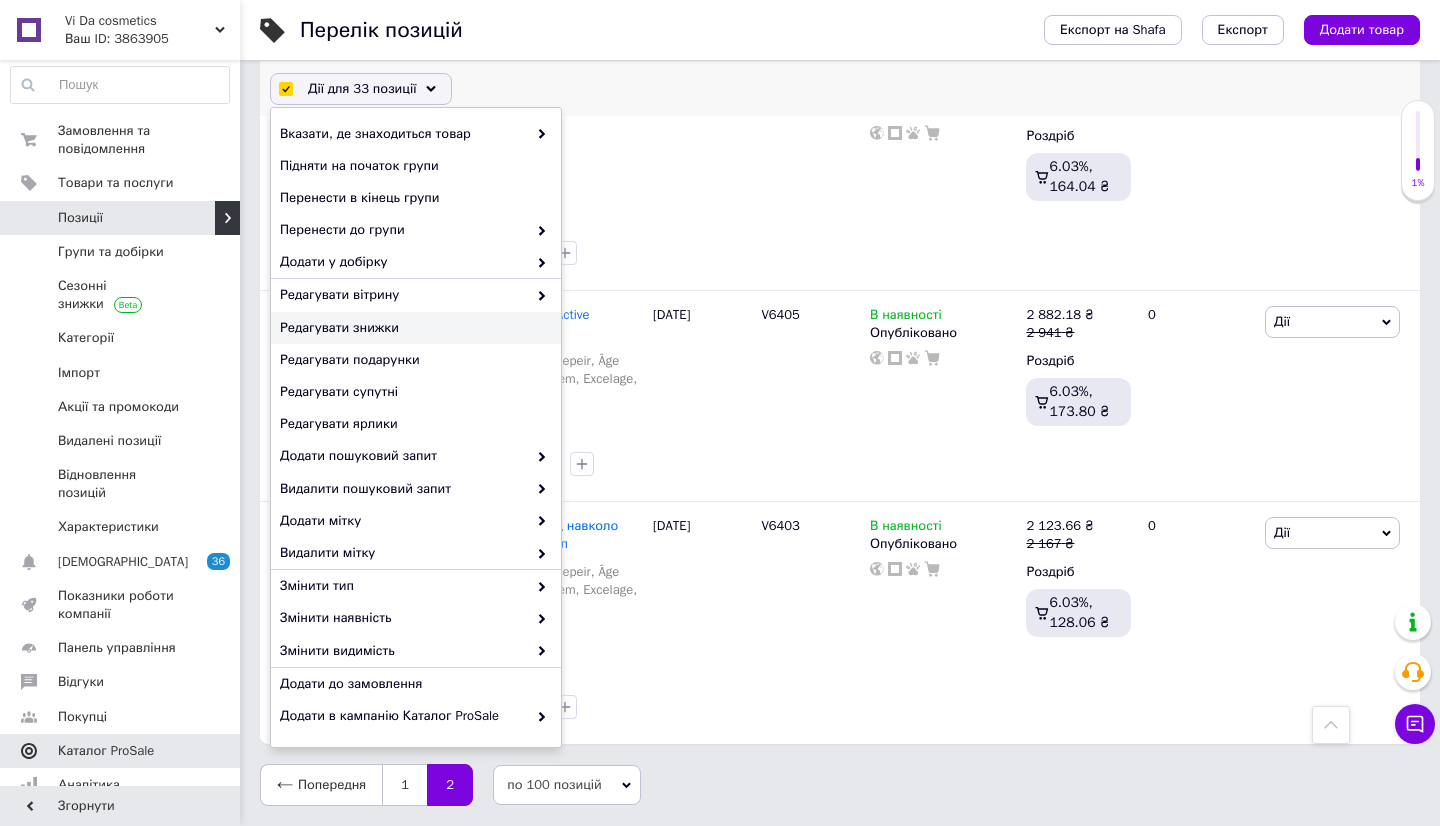 click on "Редагувати знижки" at bounding box center [413, 328] 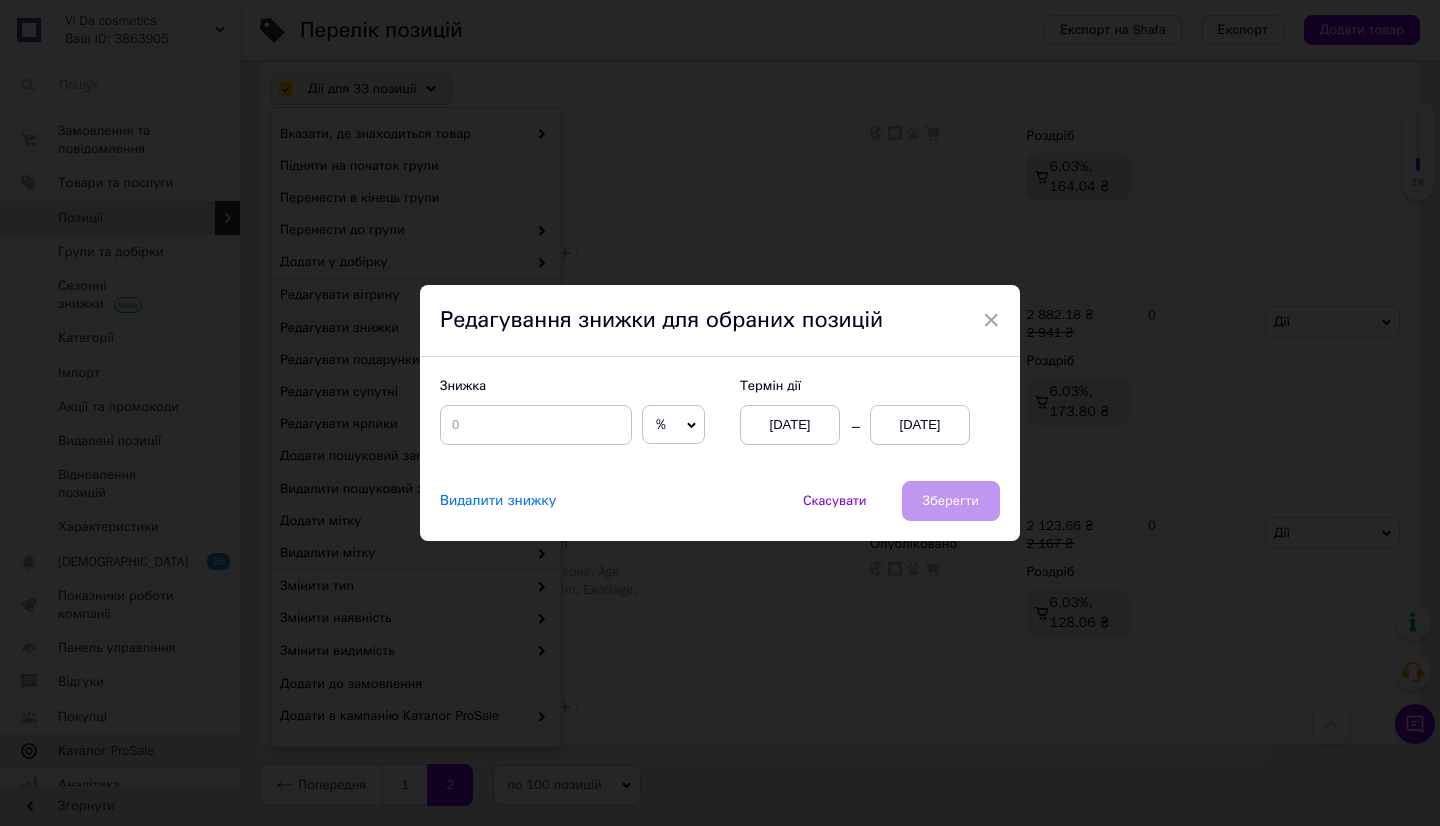 click on "Видалити знижку" at bounding box center [498, 501] 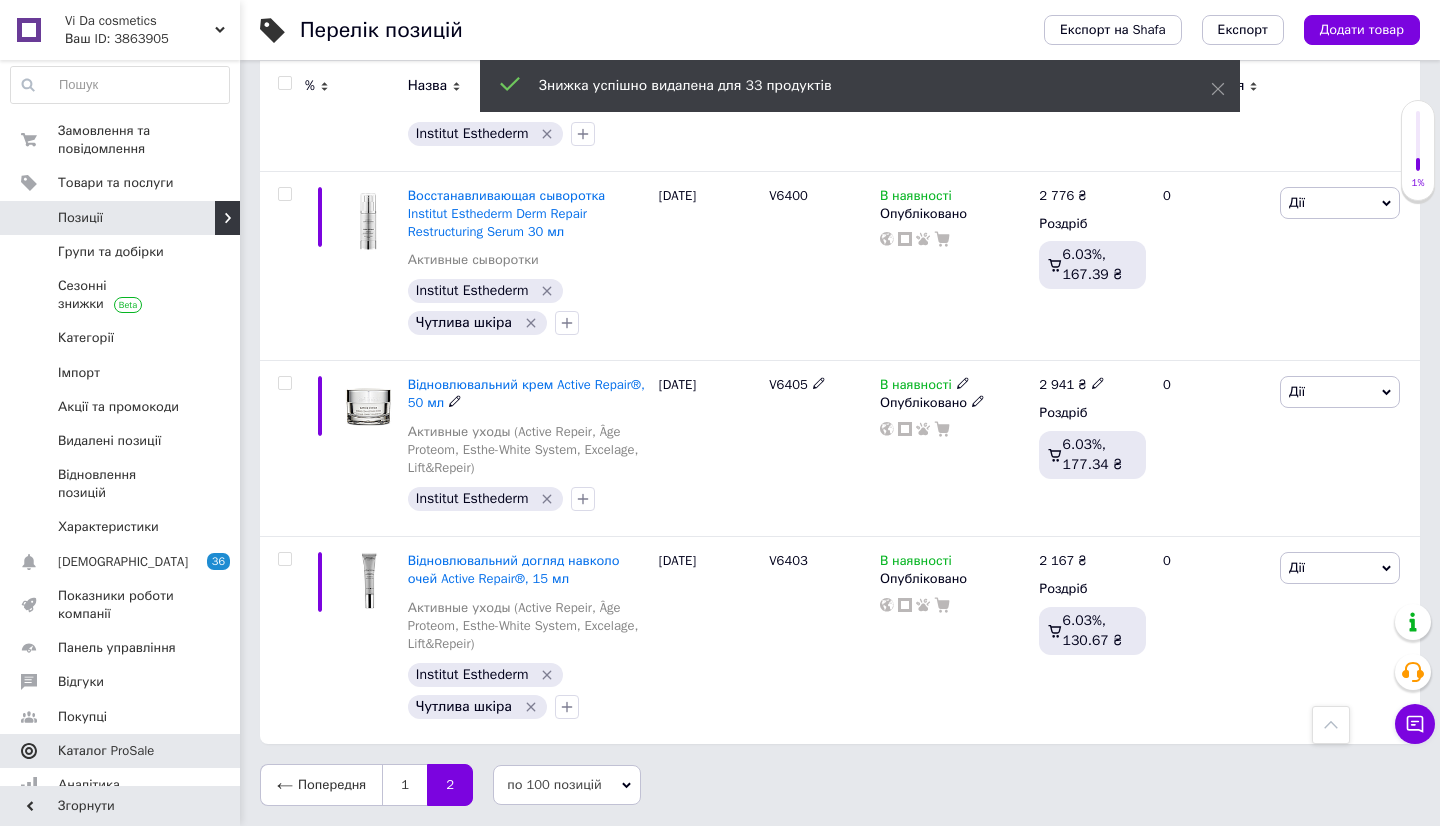 scroll, scrollTop: 5612, scrollLeft: 0, axis: vertical 